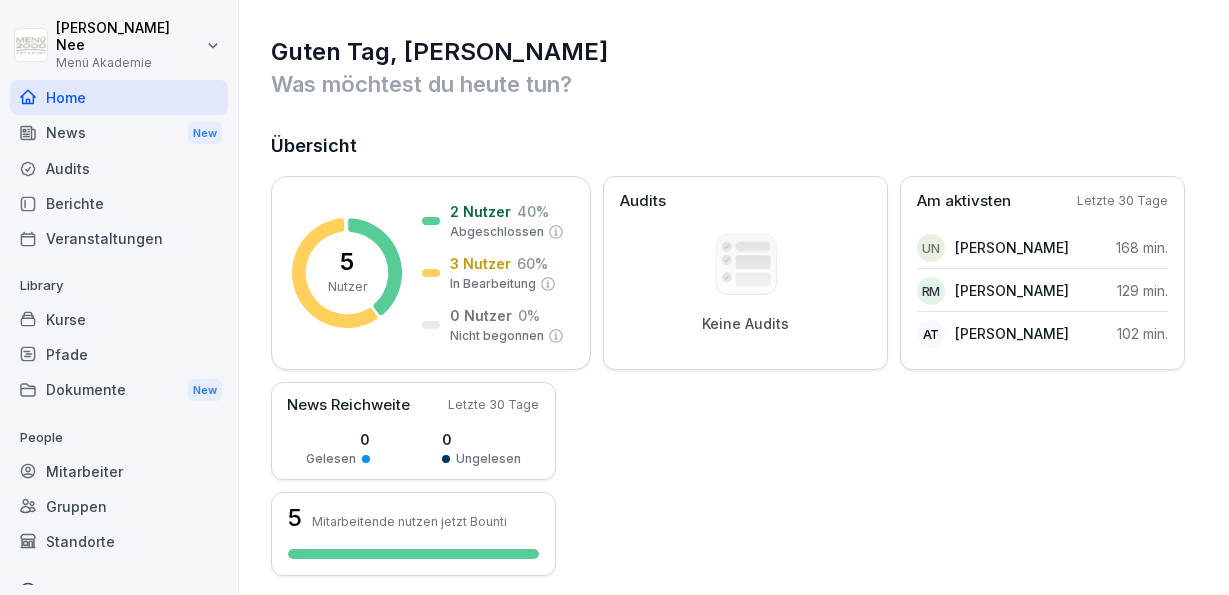 scroll, scrollTop: 0, scrollLeft: 0, axis: both 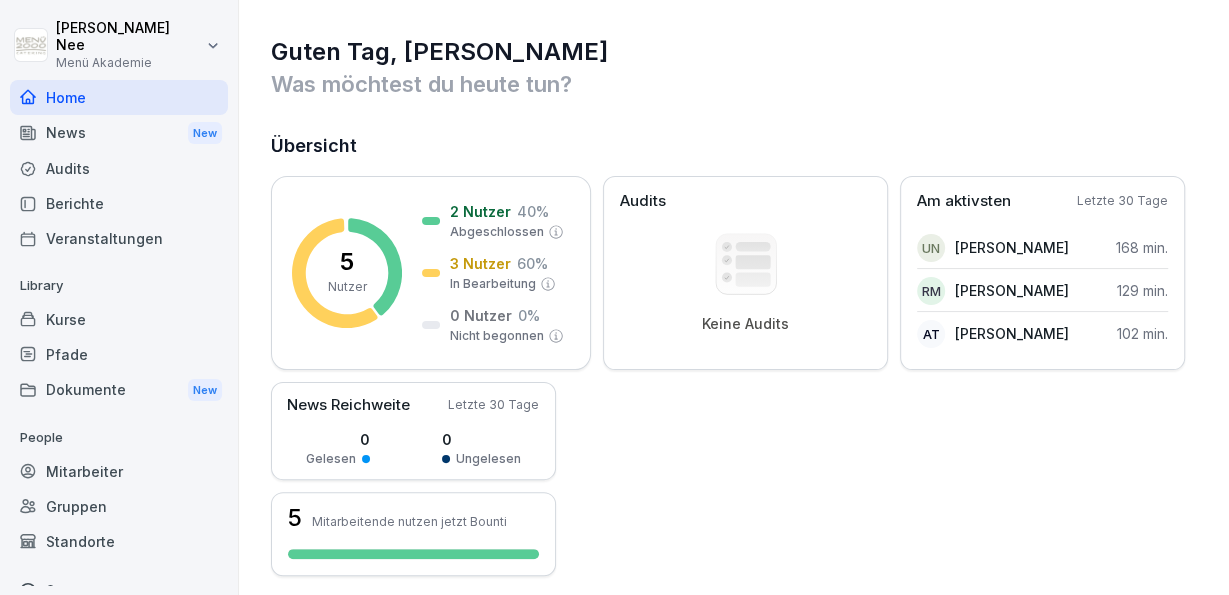 click on "News New" at bounding box center (119, 133) 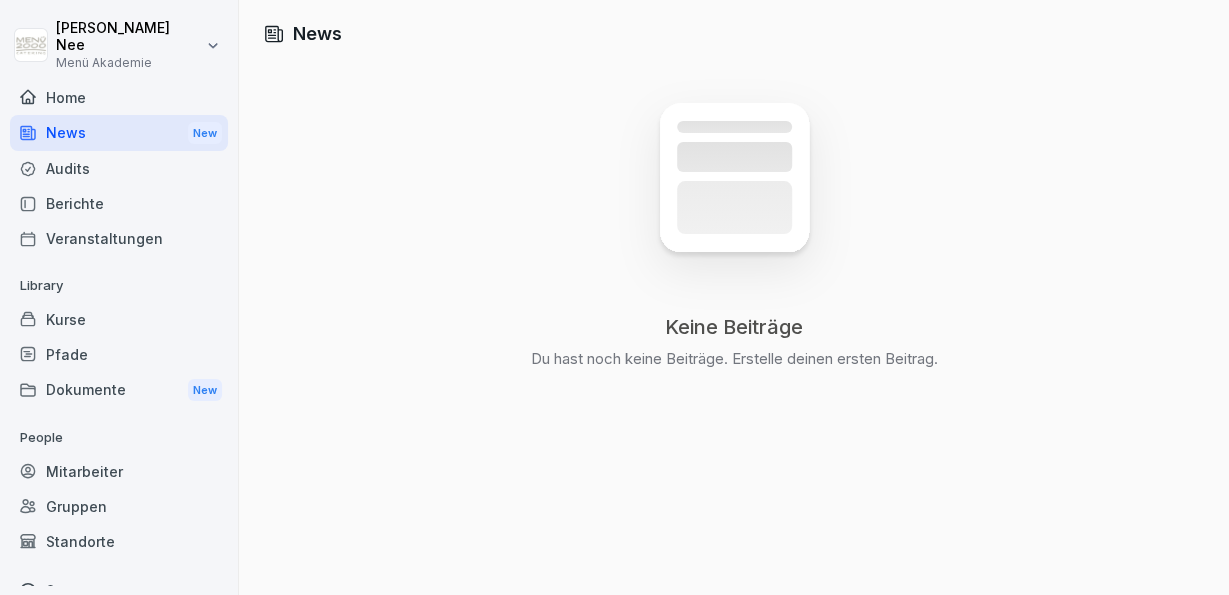 click on "Berichte" at bounding box center [119, 203] 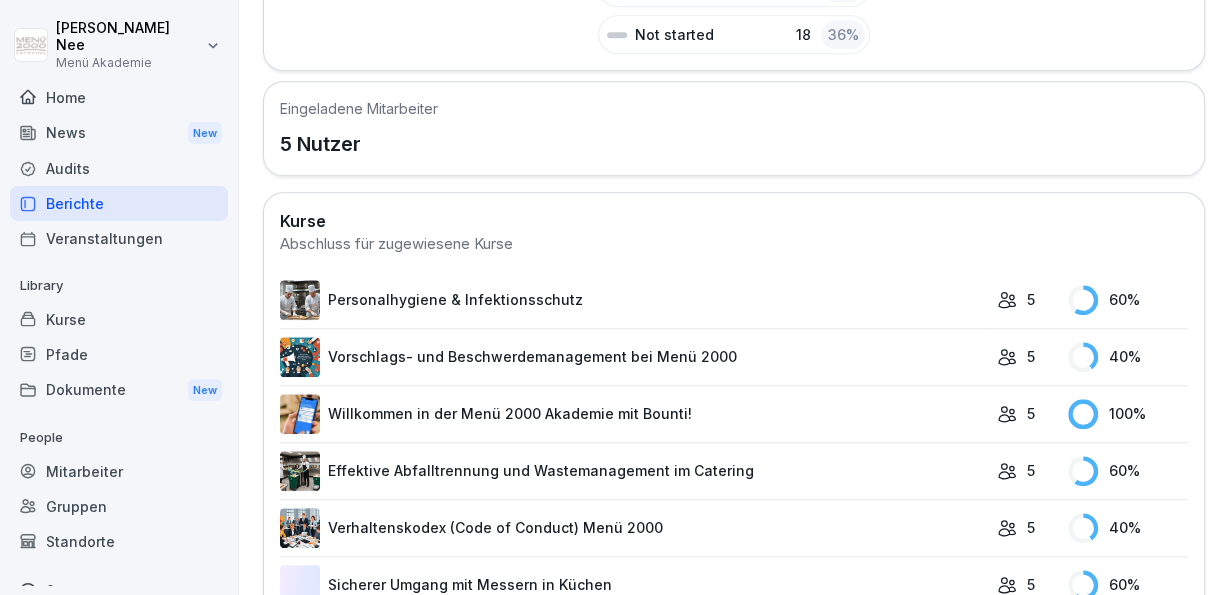 scroll, scrollTop: 580, scrollLeft: 0, axis: vertical 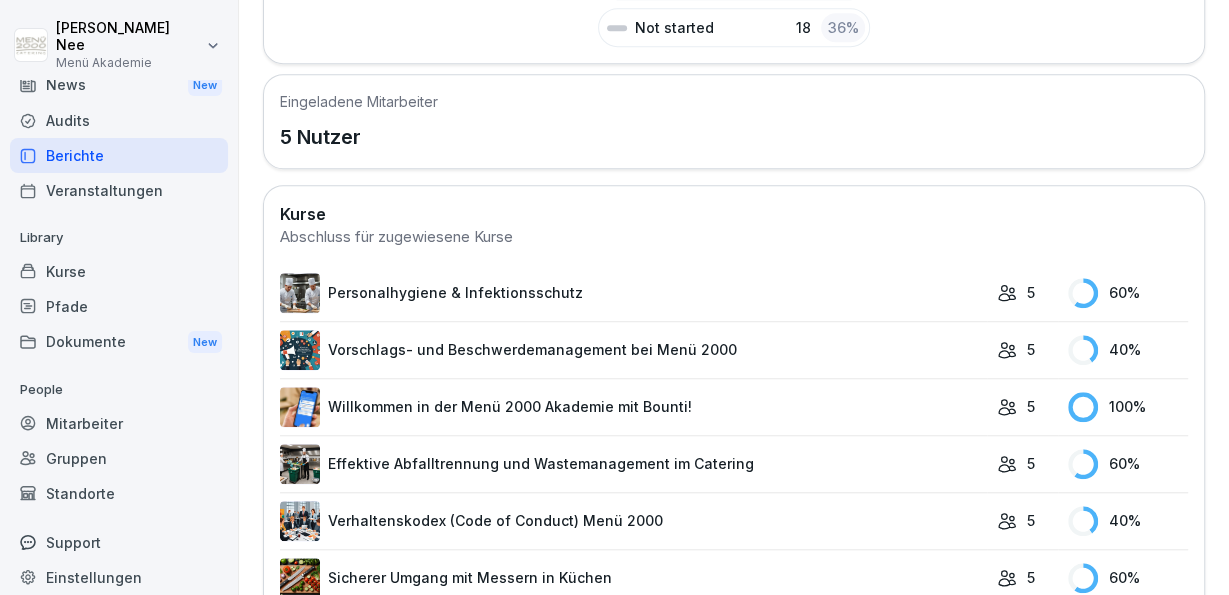click on "Mitarbeiter" at bounding box center (119, 423) 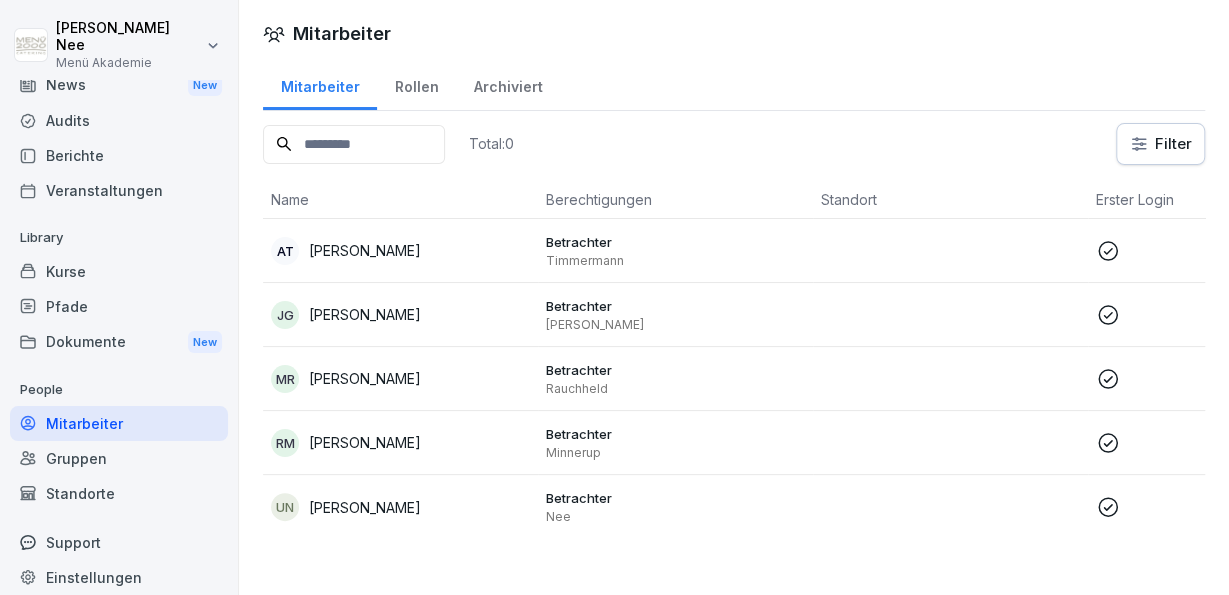 scroll, scrollTop: 0, scrollLeft: 0, axis: both 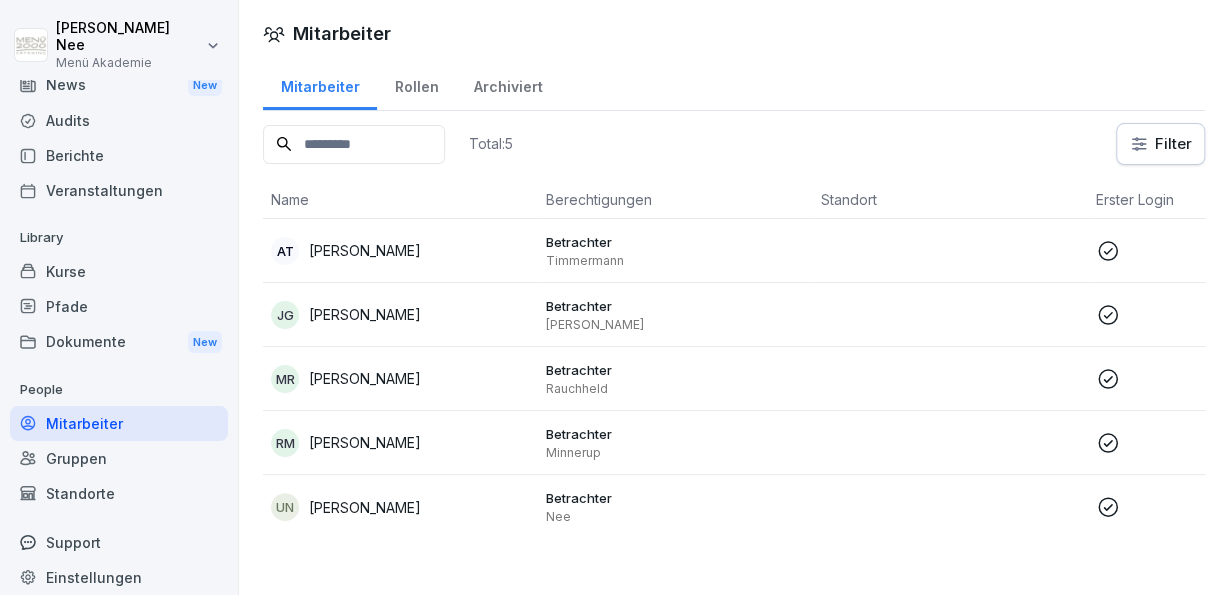 click on "Gruppen" at bounding box center (119, 458) 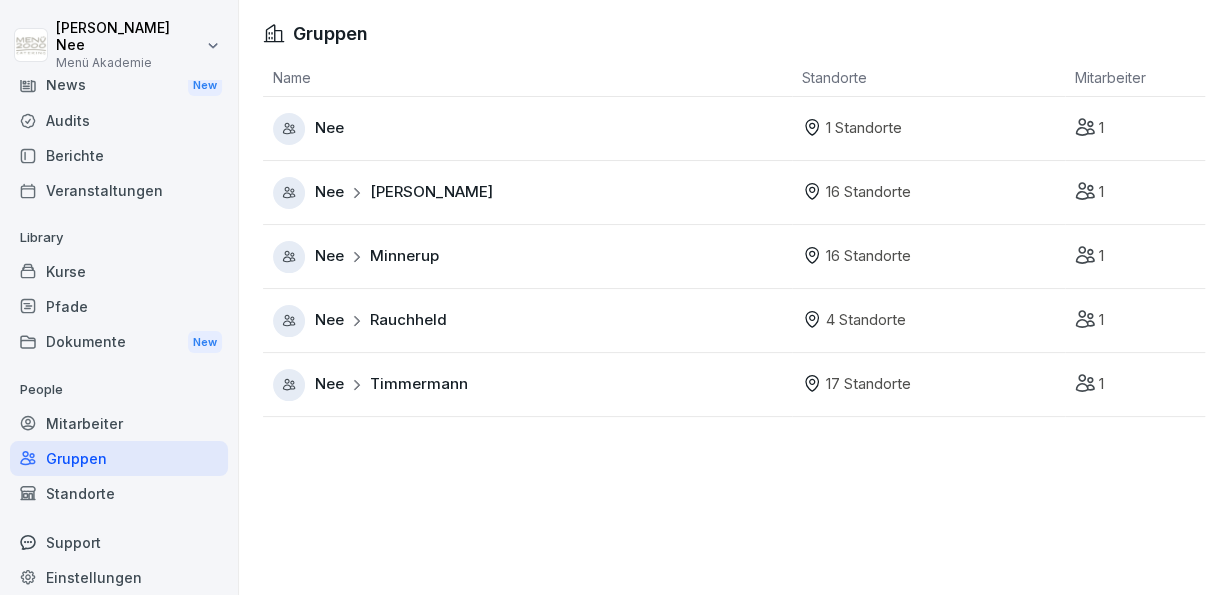 click on "Nee" at bounding box center [532, 129] 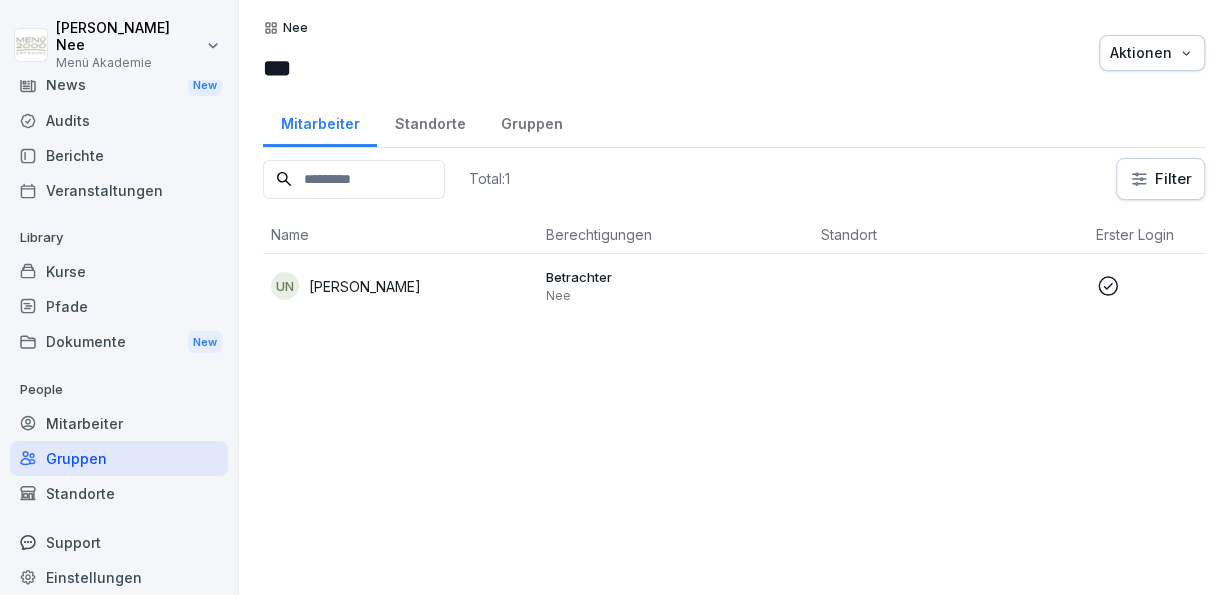 click on "Betrachter Nee" at bounding box center [675, 286] 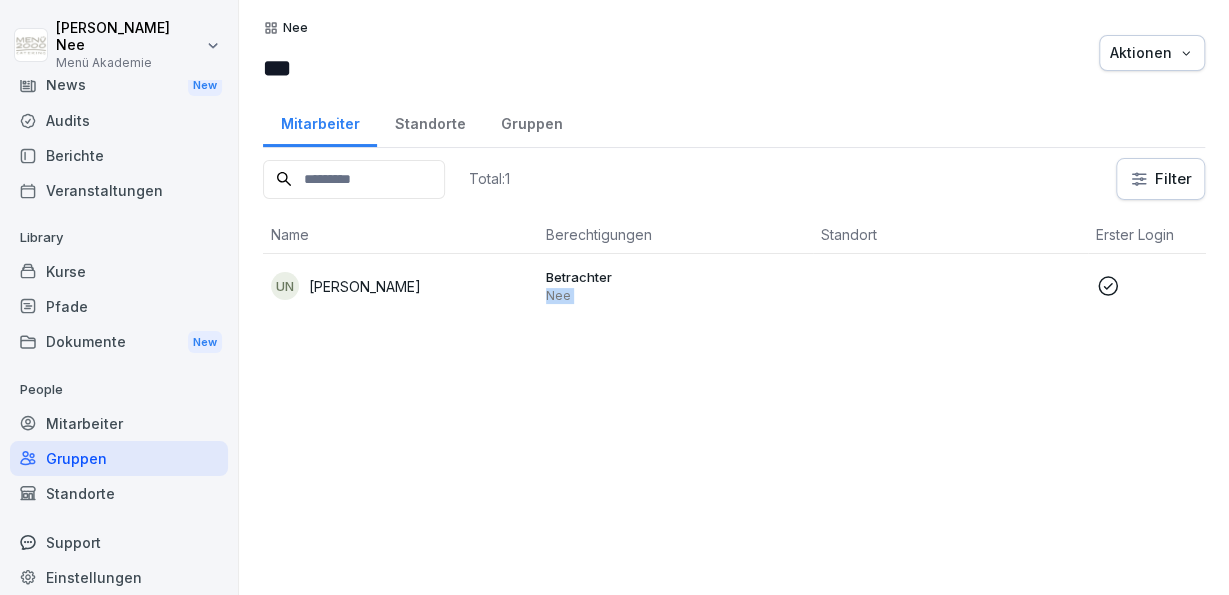 click on "Betrachter Nee" at bounding box center [675, 286] 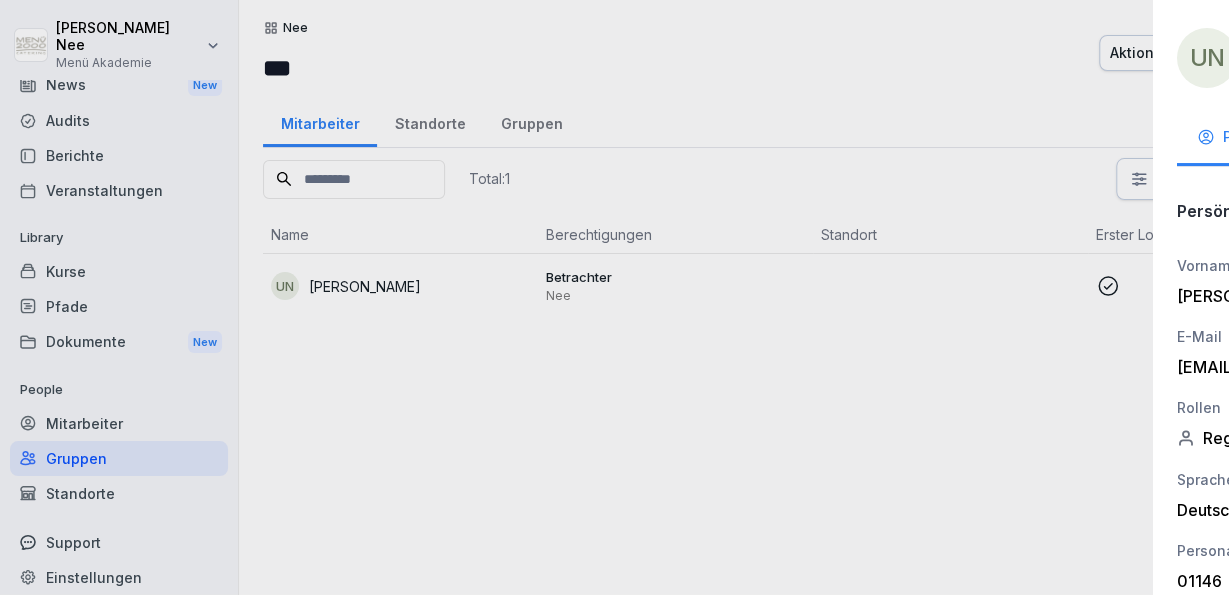 scroll, scrollTop: 48, scrollLeft: 0, axis: vertical 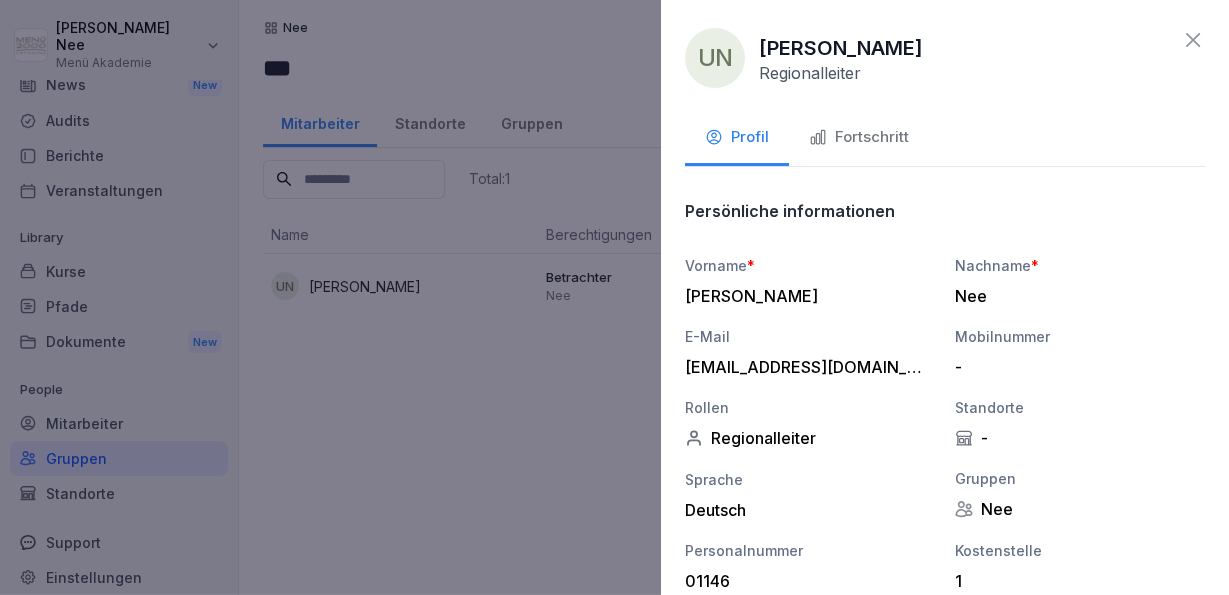 click 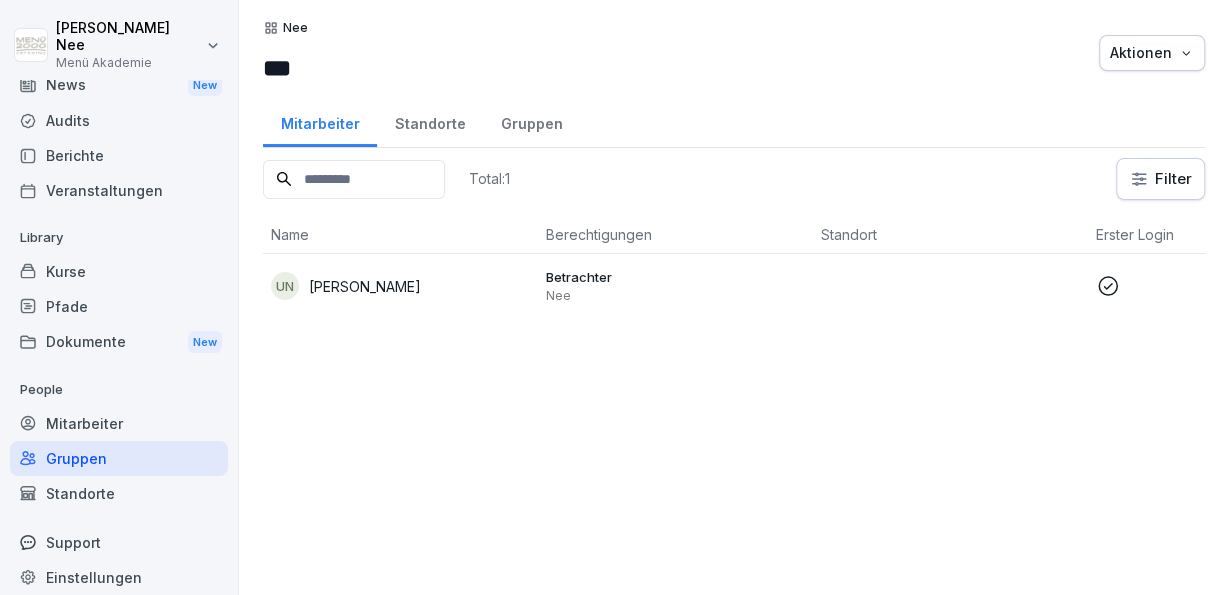 scroll, scrollTop: 48, scrollLeft: 0, axis: vertical 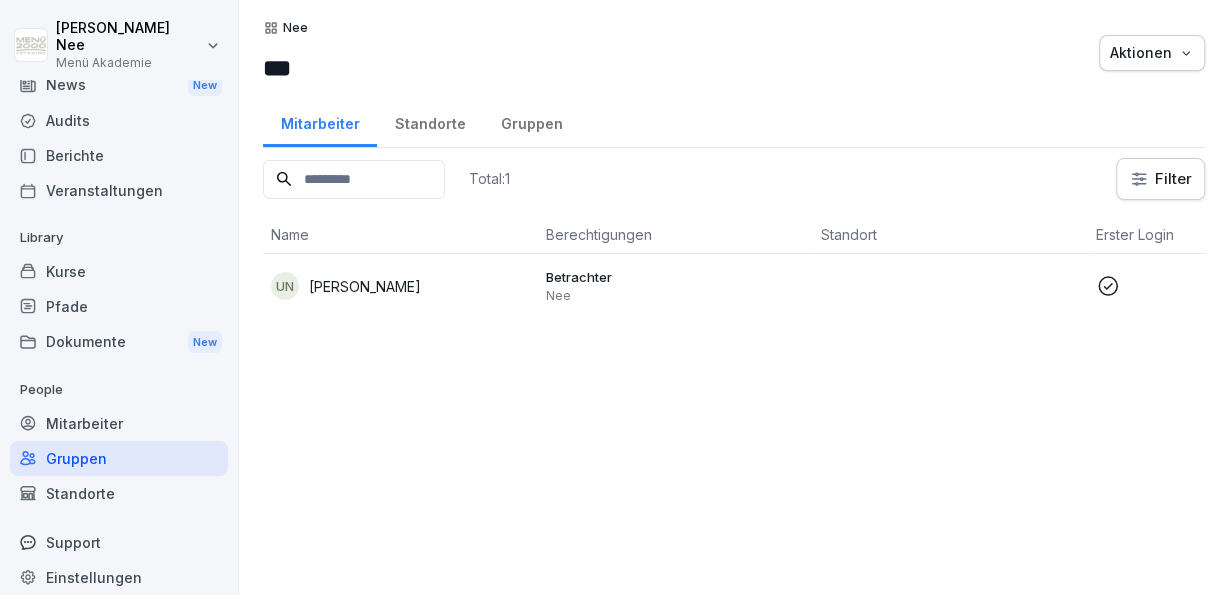 click on "Standorte" at bounding box center [430, 121] 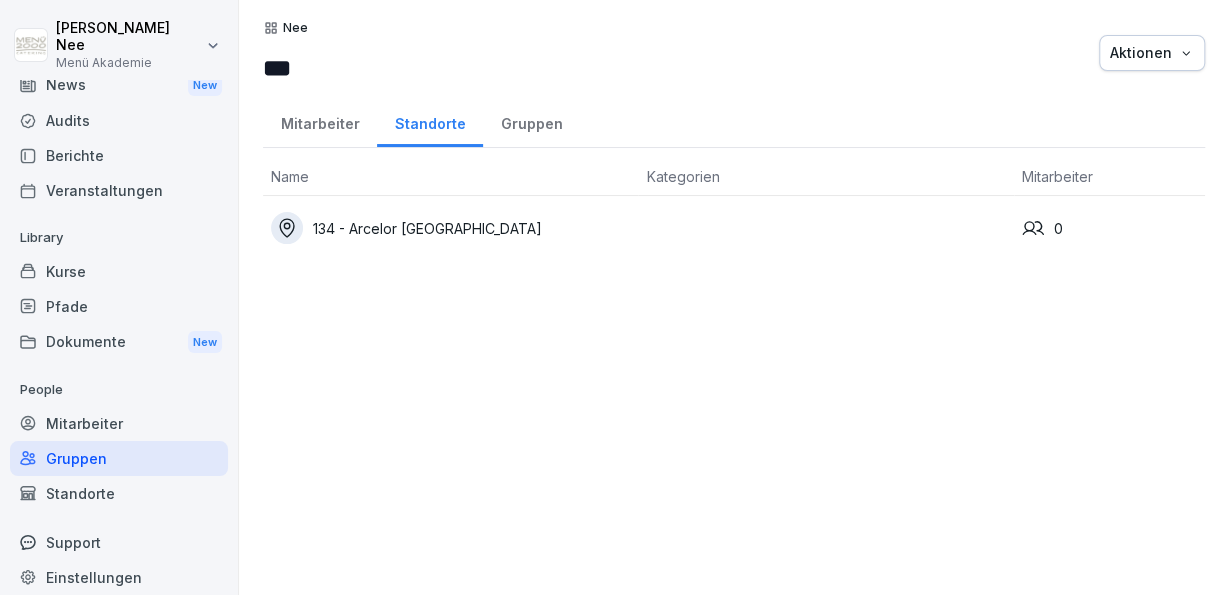 click on "Mitarbeiter" at bounding box center [119, 423] 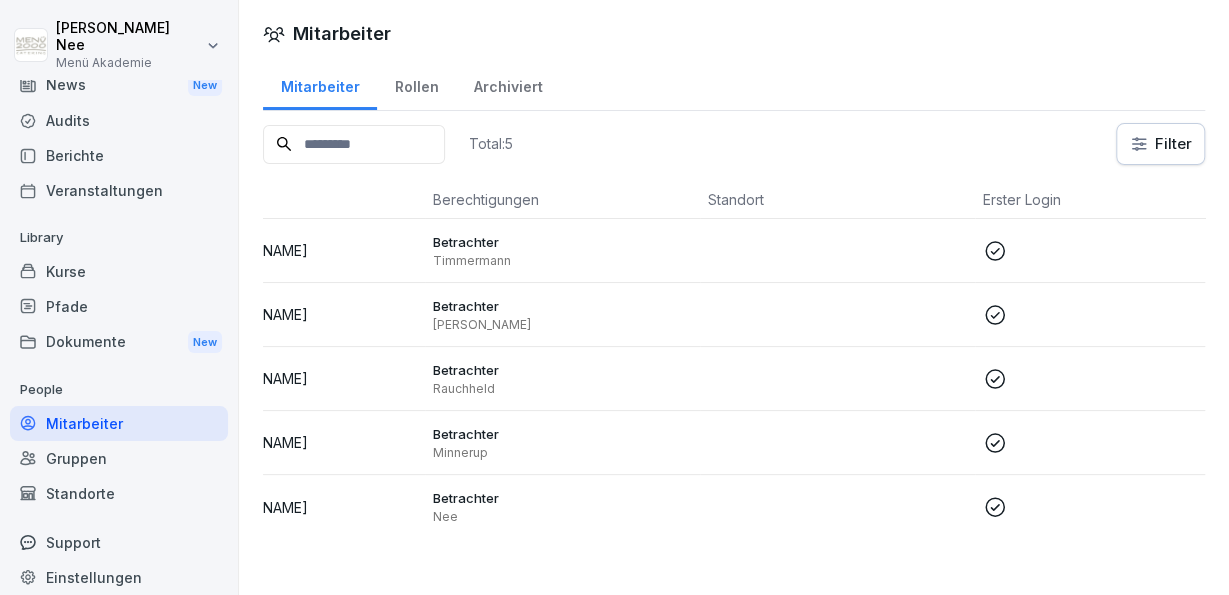 scroll, scrollTop: 0, scrollLeft: 0, axis: both 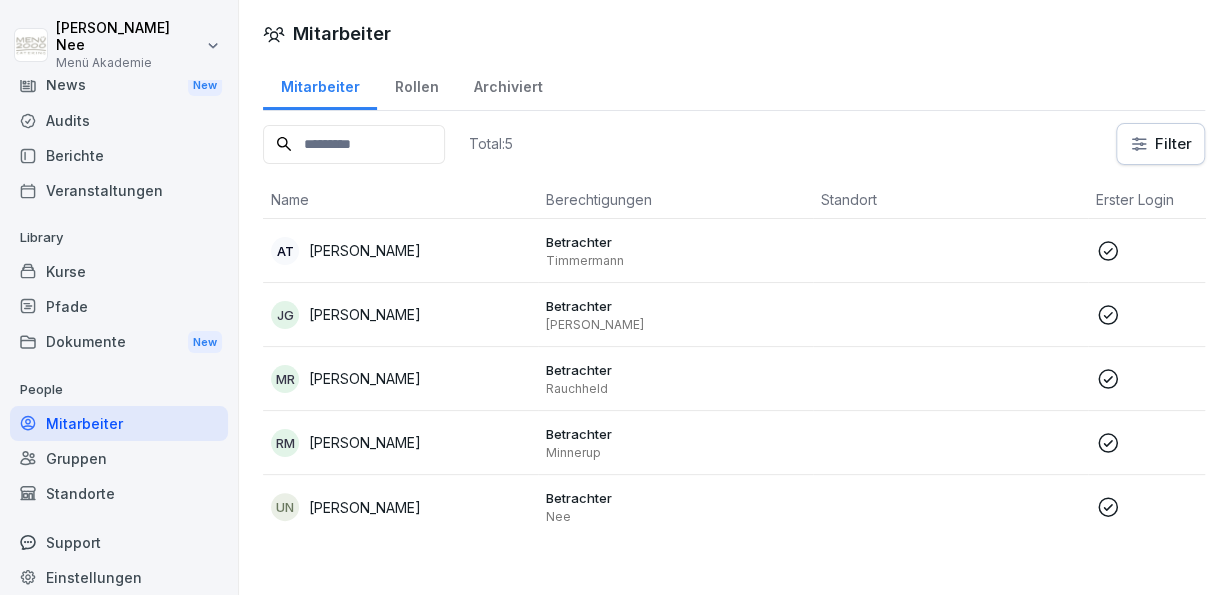 click on "Betrachter" at bounding box center [675, 242] 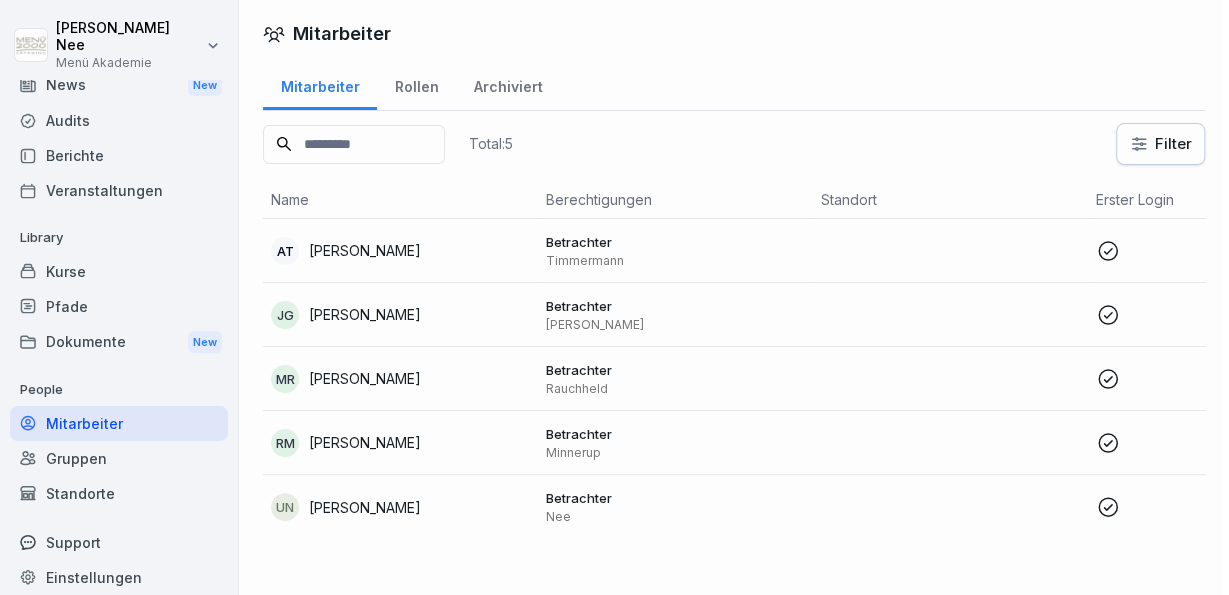 click at bounding box center (614, 297) 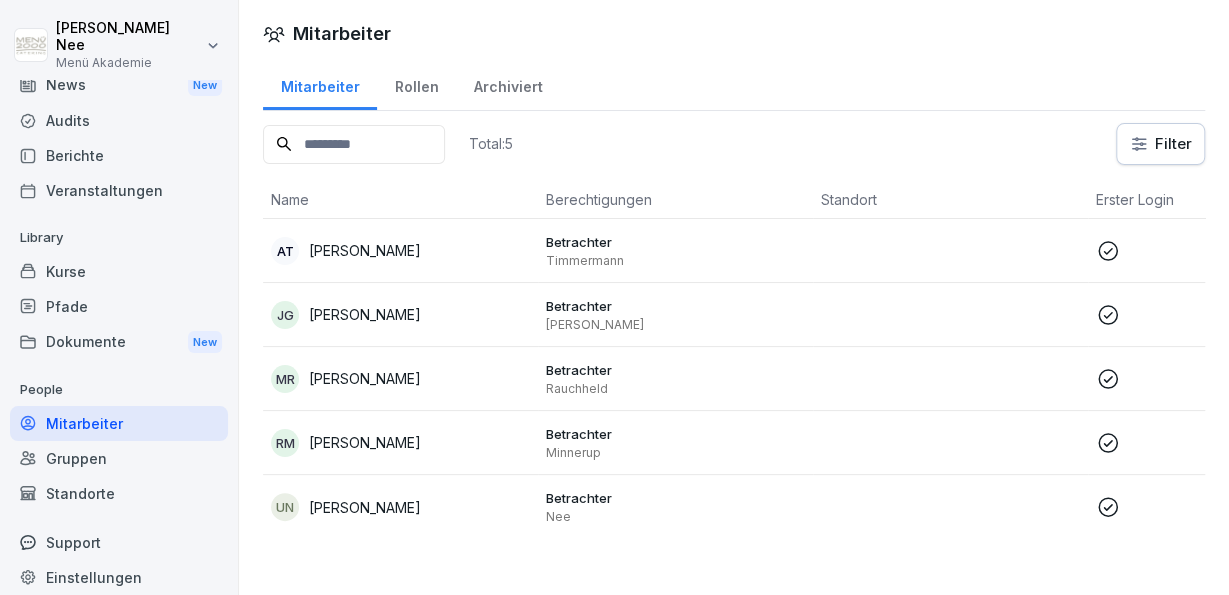 click on "Betrachter" at bounding box center (675, 242) 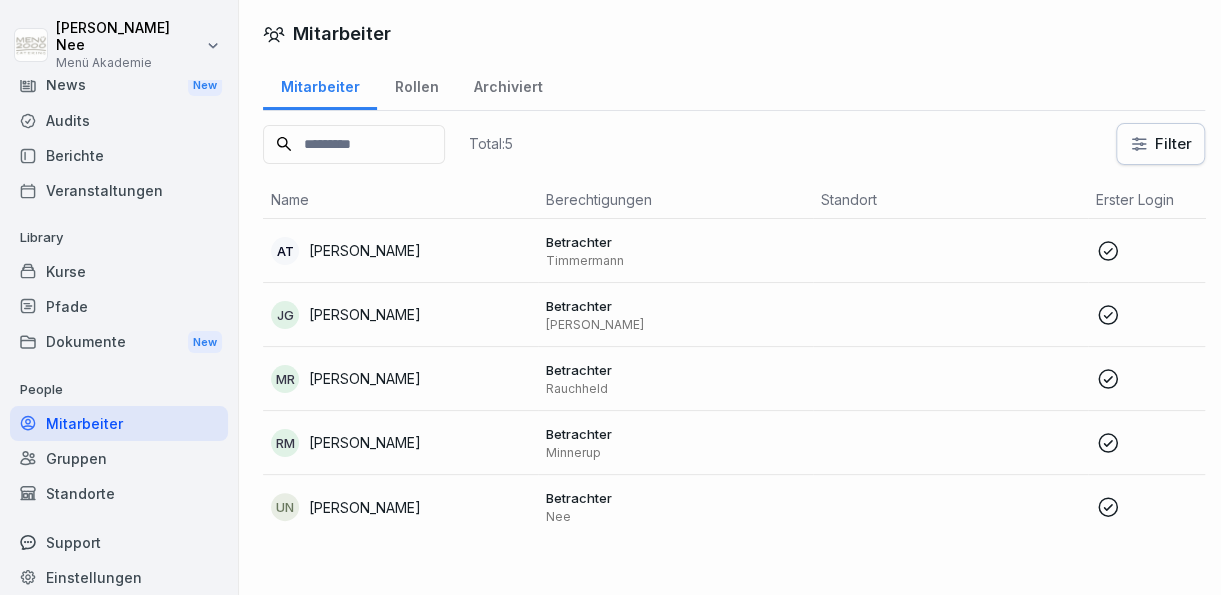 click at bounding box center [614, 297] 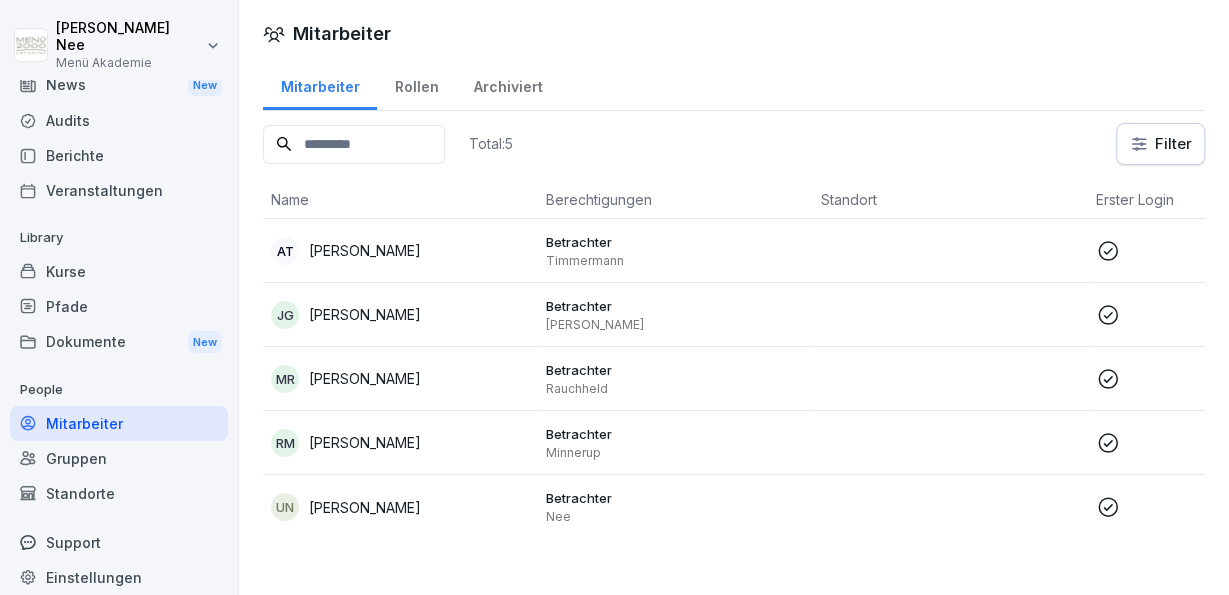 scroll, scrollTop: 48, scrollLeft: 0, axis: vertical 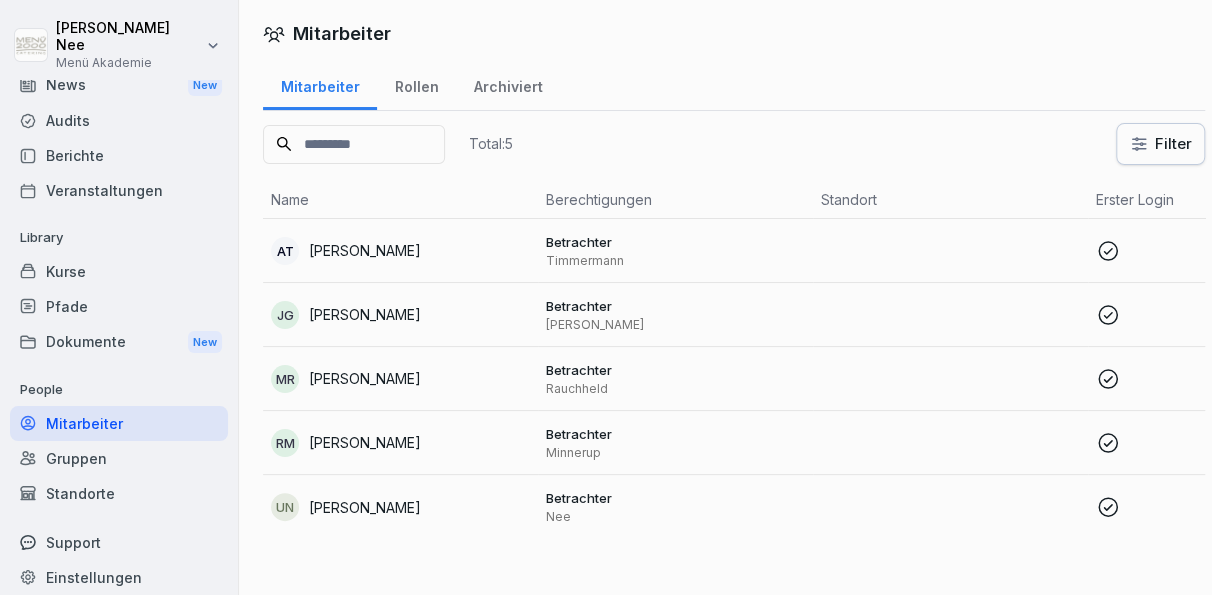 click at bounding box center (614, 297) 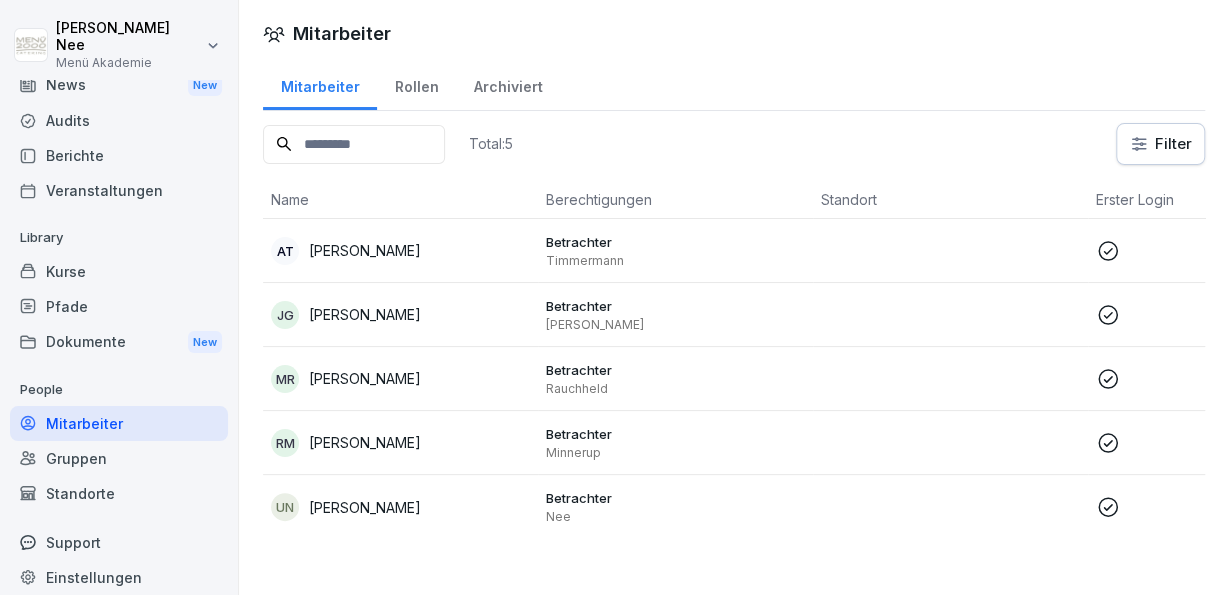 scroll, scrollTop: 48, scrollLeft: 0, axis: vertical 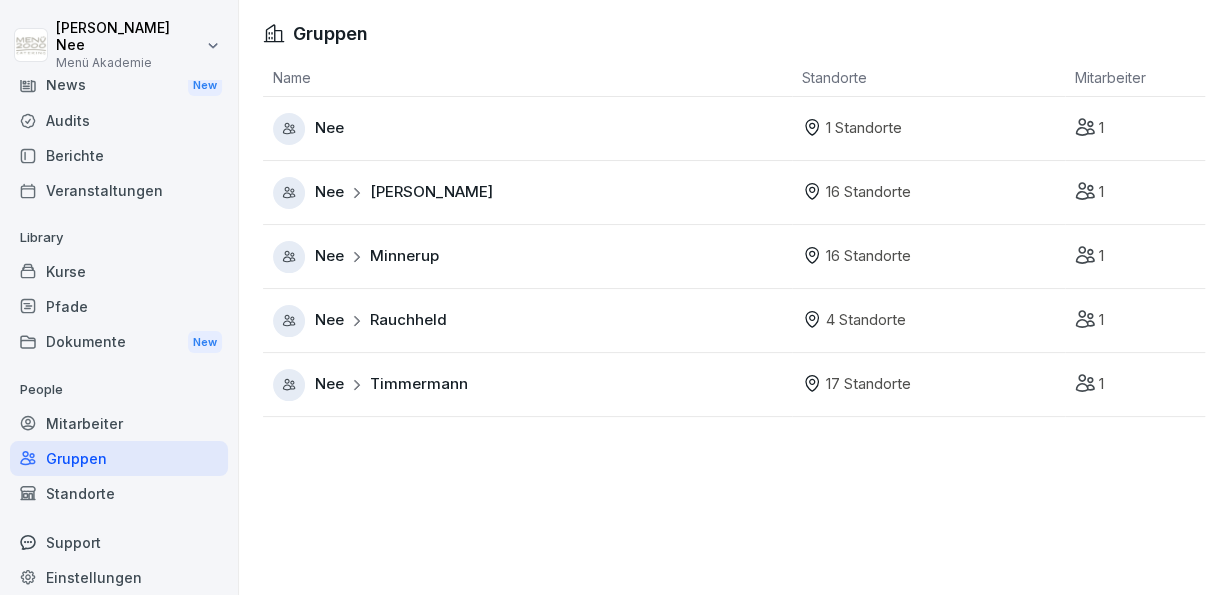 click on "17 Standorte" at bounding box center [868, 384] 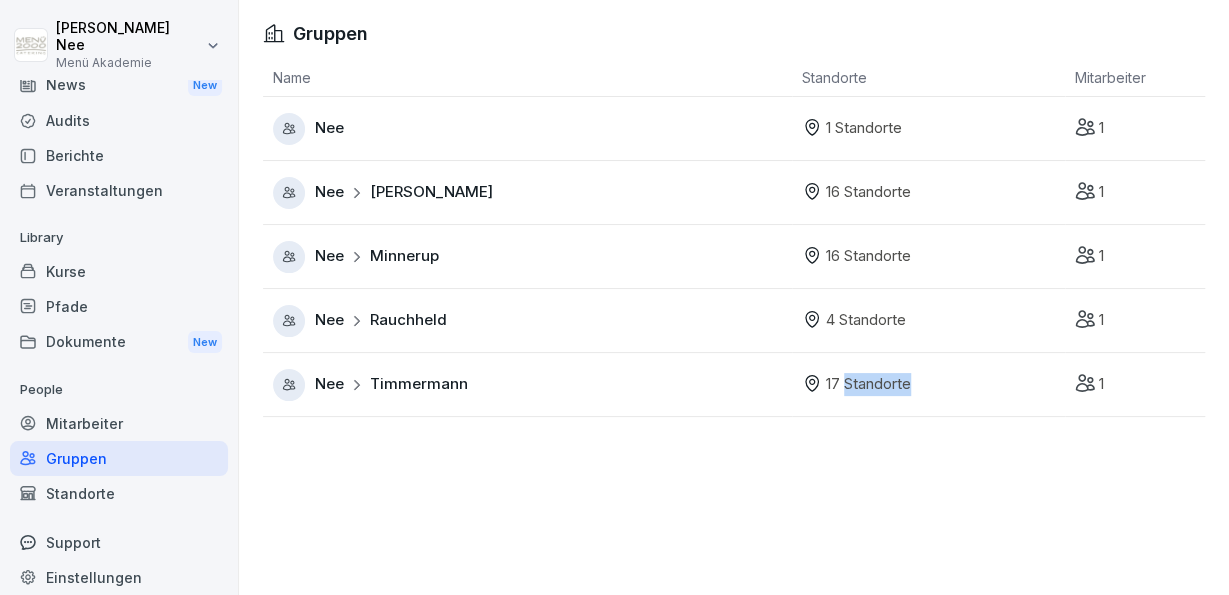 click on "17 Standorte" at bounding box center (868, 384) 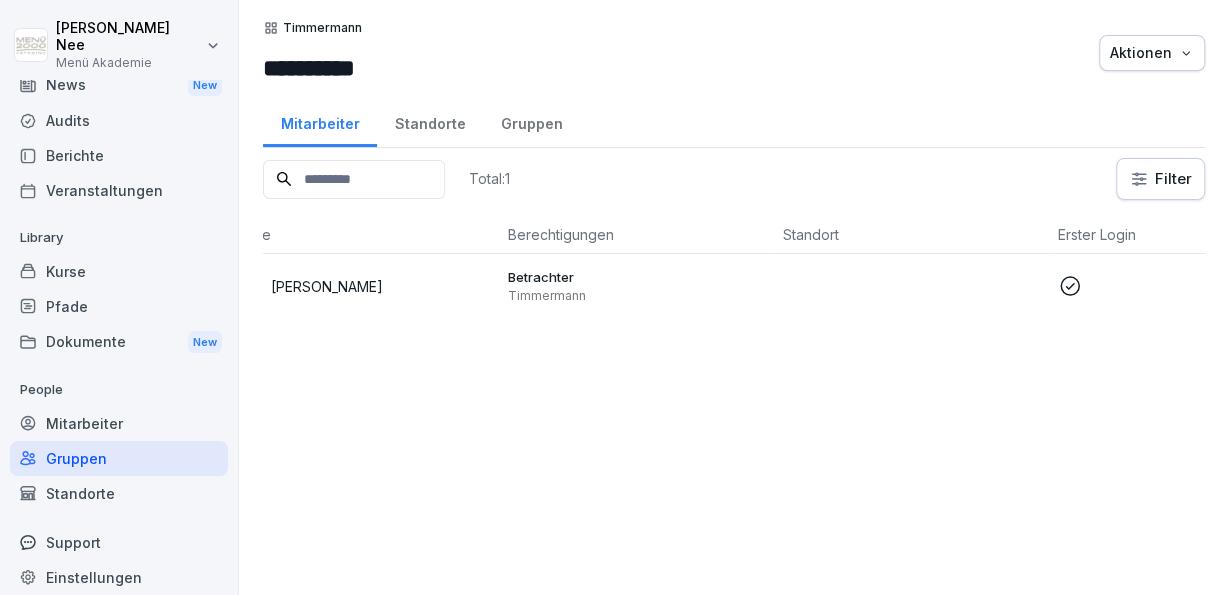 scroll, scrollTop: 0, scrollLeft: 0, axis: both 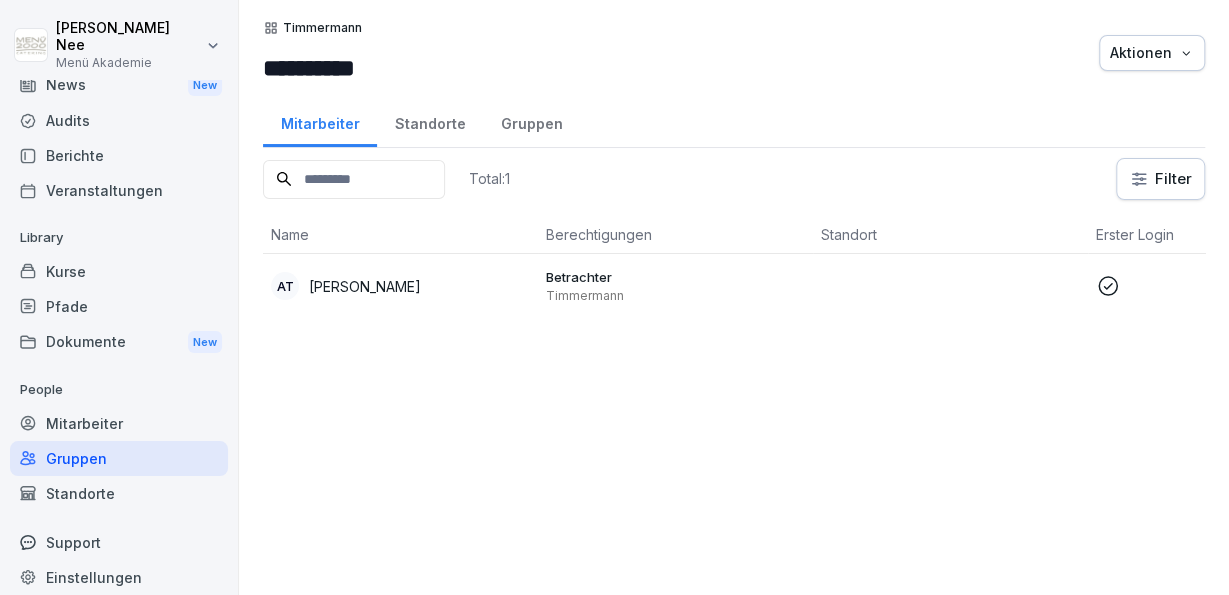 click on "Standorte" at bounding box center (119, 493) 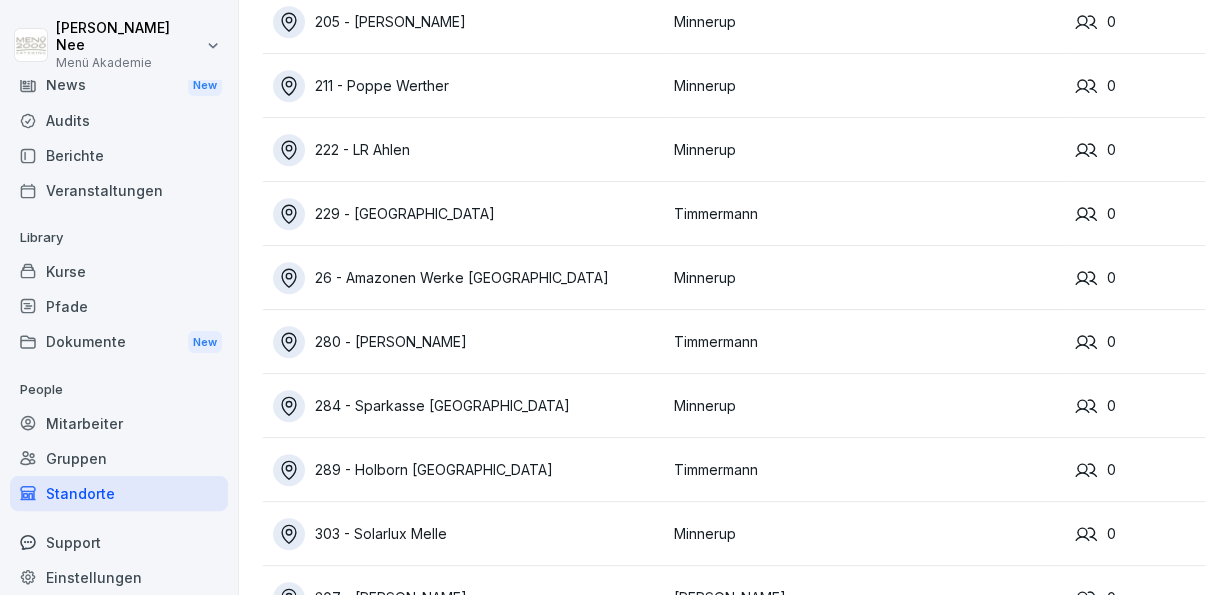 scroll, scrollTop: 0, scrollLeft: 0, axis: both 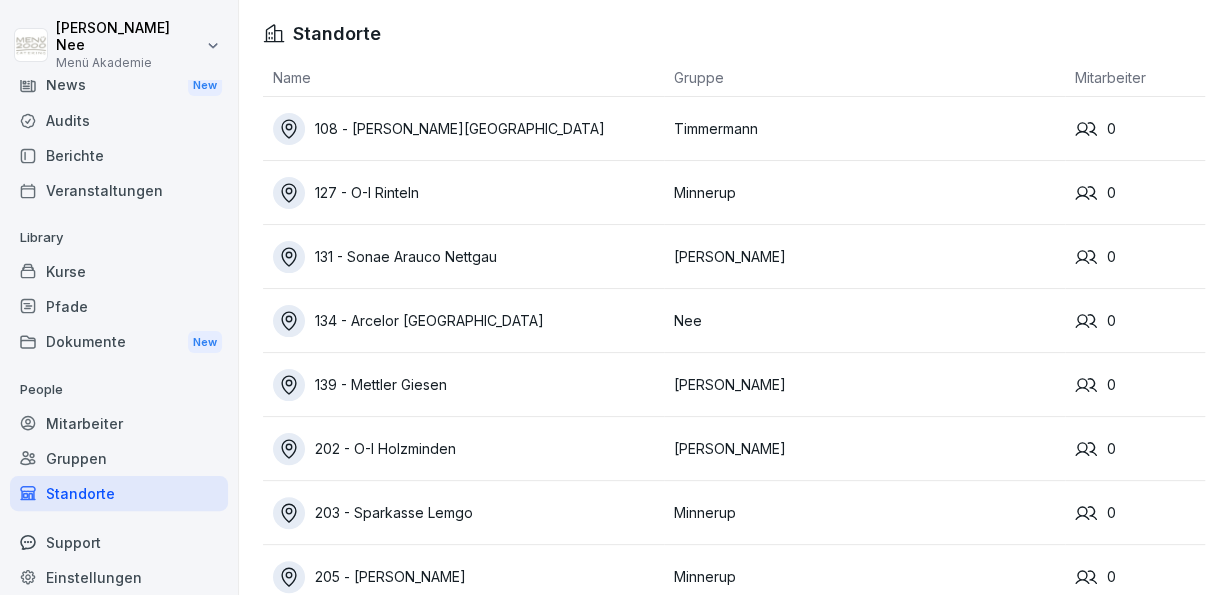 click on "Mitarbeiter" at bounding box center (119, 423) 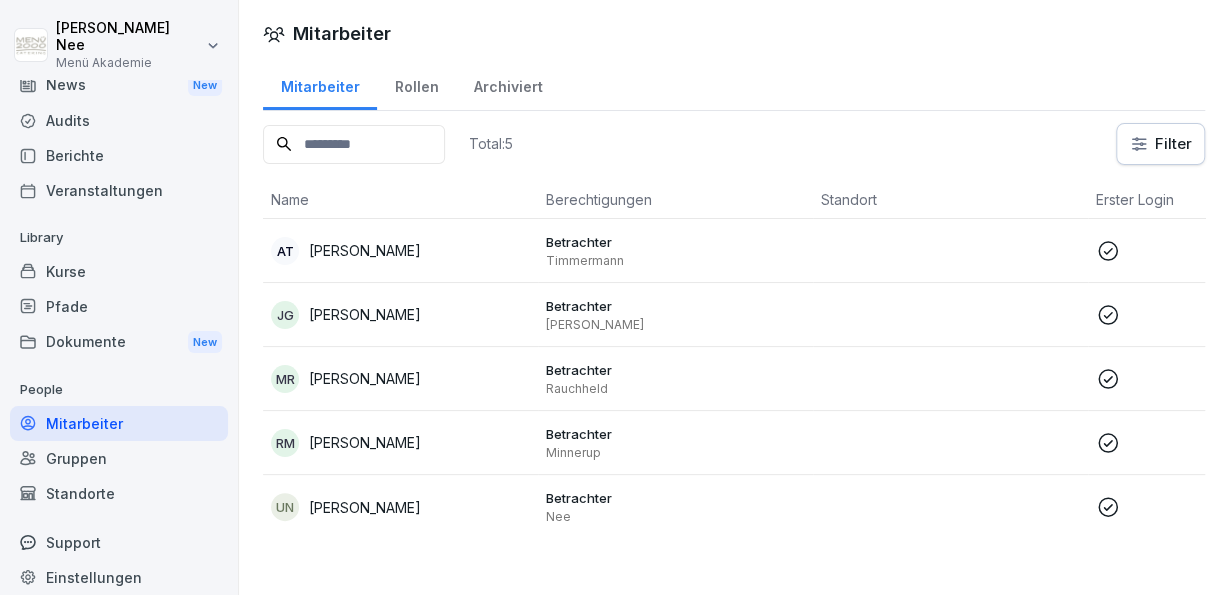 click on "Mitarbeiter" at bounding box center (119, 423) 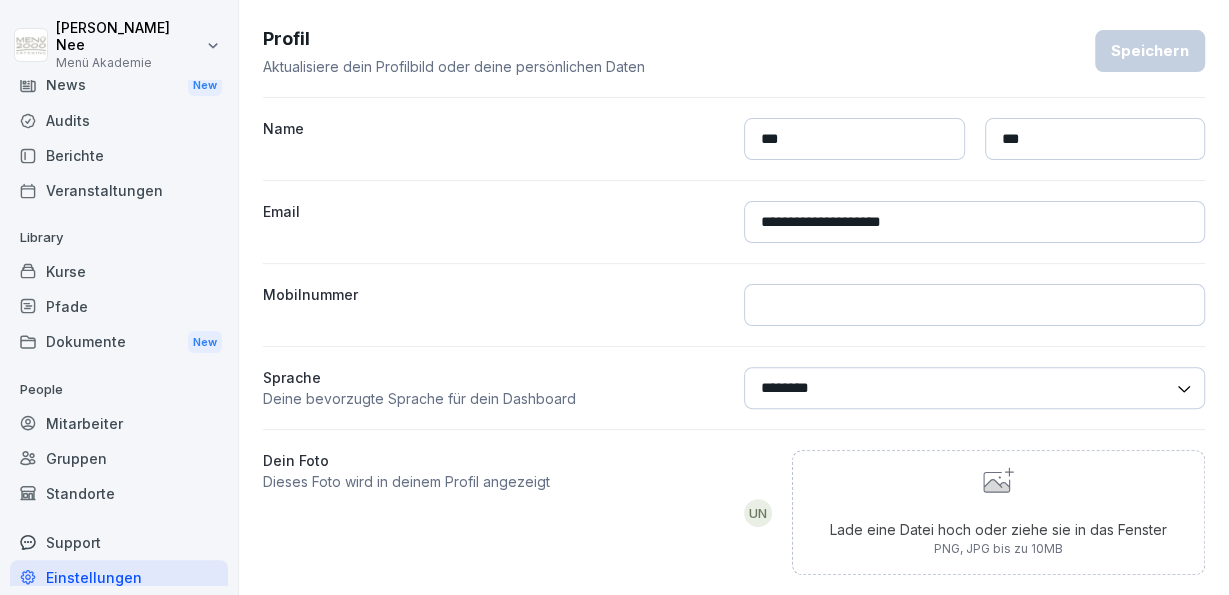scroll, scrollTop: 174, scrollLeft: 0, axis: vertical 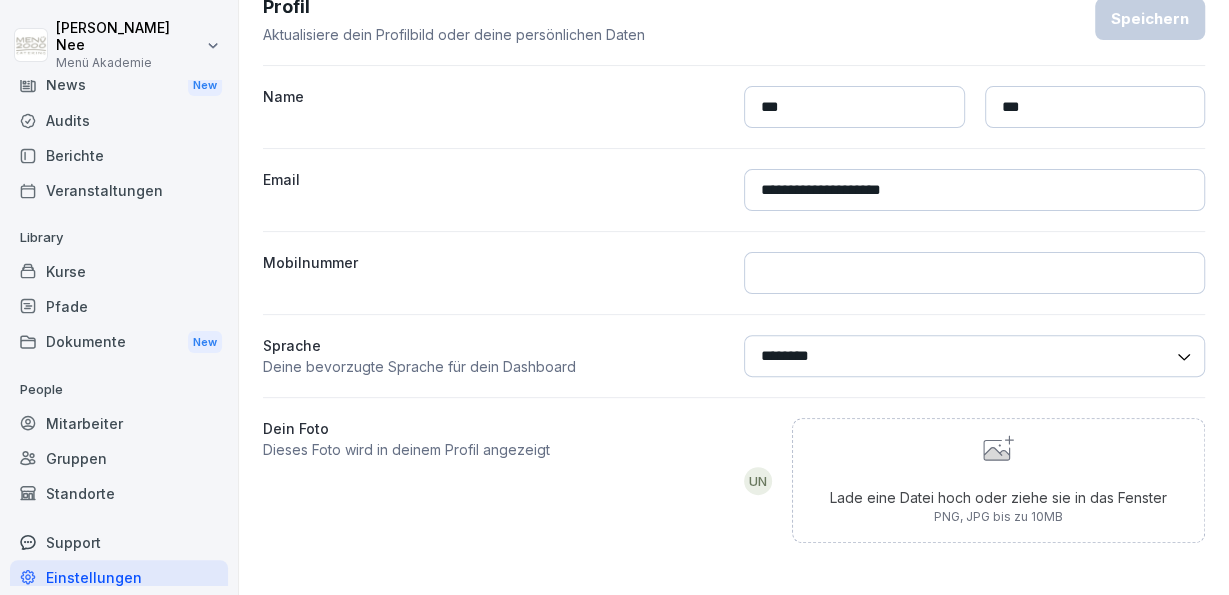 click on "Standorte" at bounding box center (119, 493) 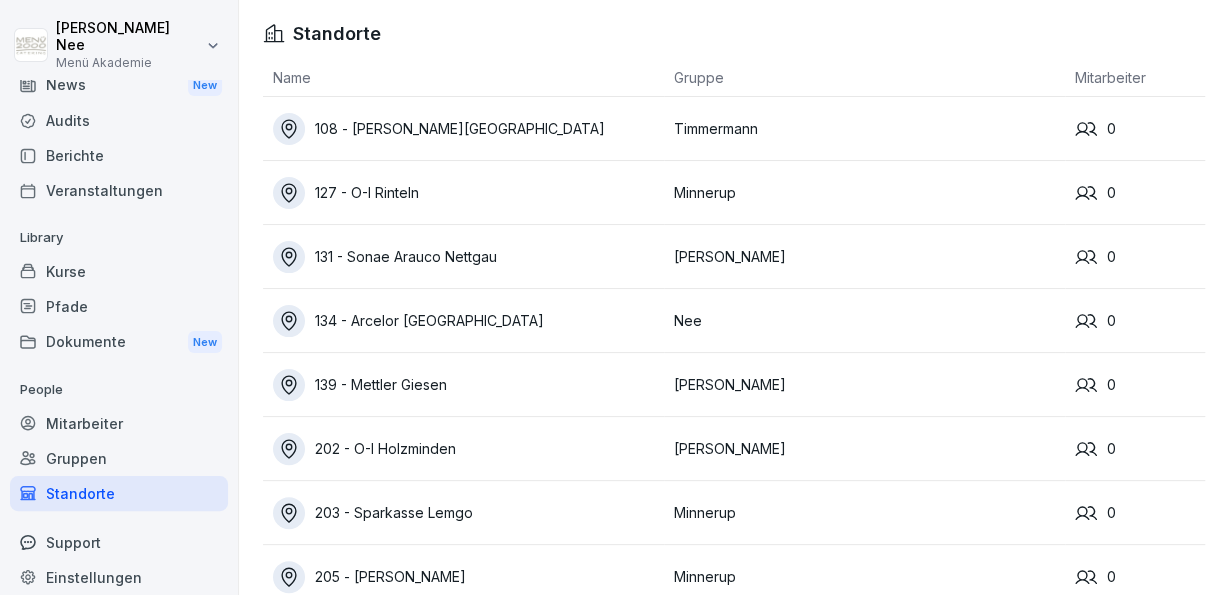 click on "Gruppen" at bounding box center [119, 458] 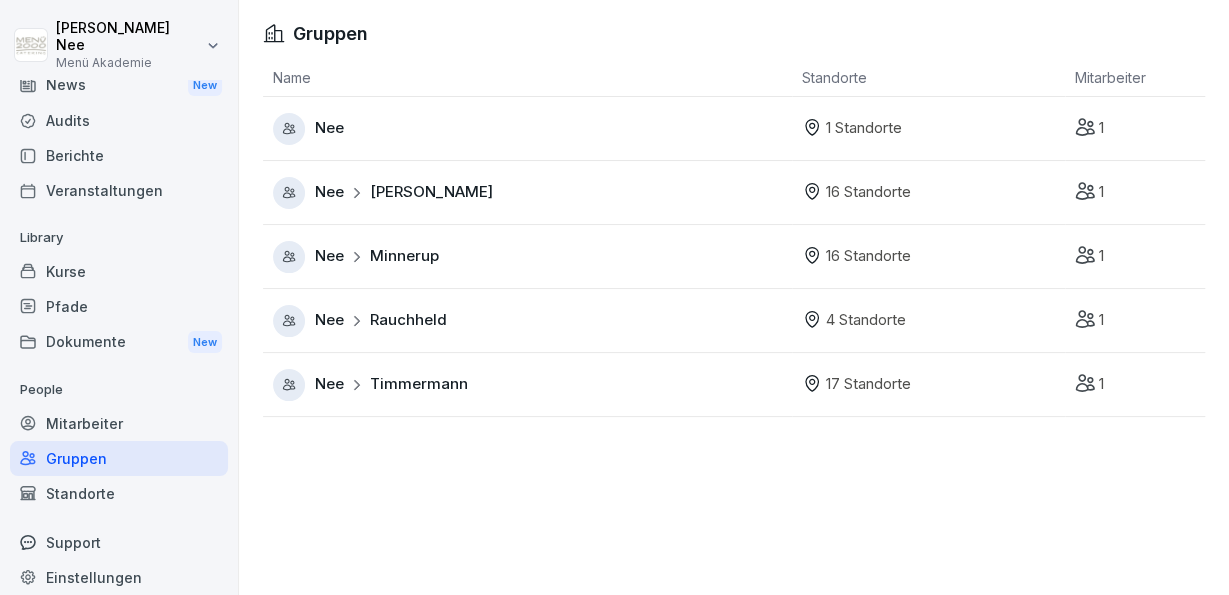 click at bounding box center [289, 385] 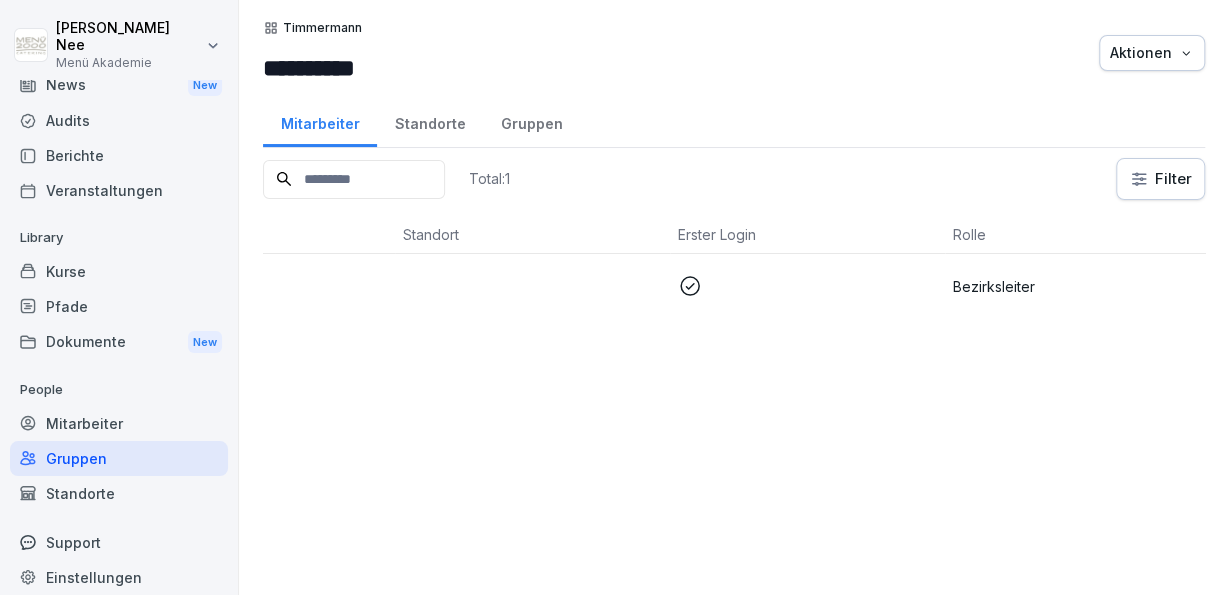 scroll, scrollTop: 0, scrollLeft: 419, axis: horizontal 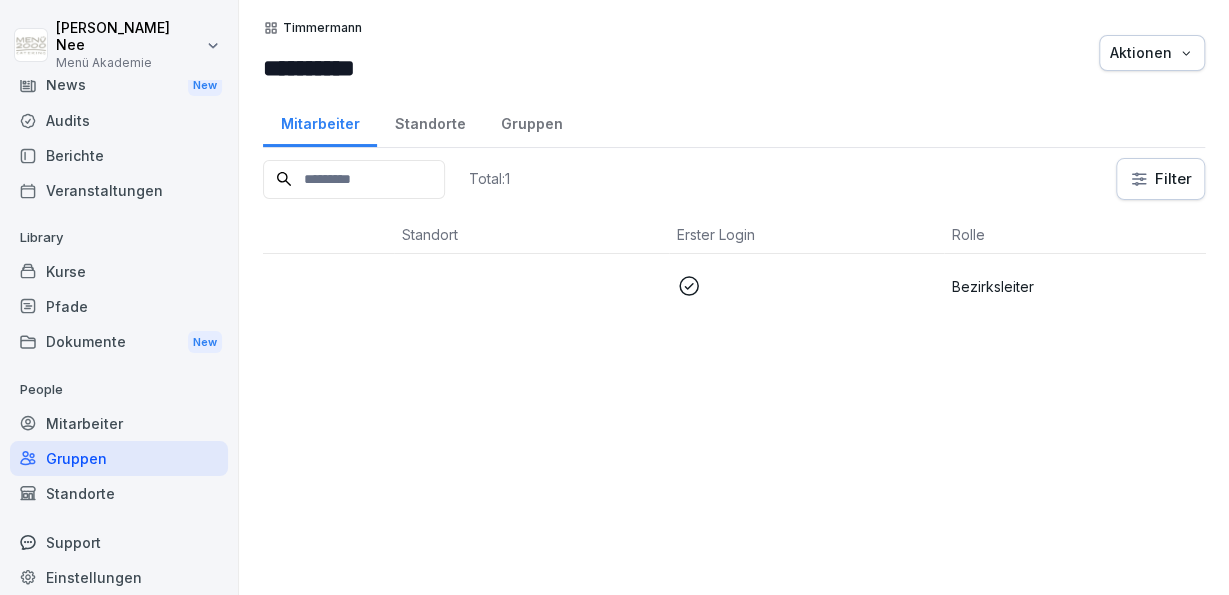 click 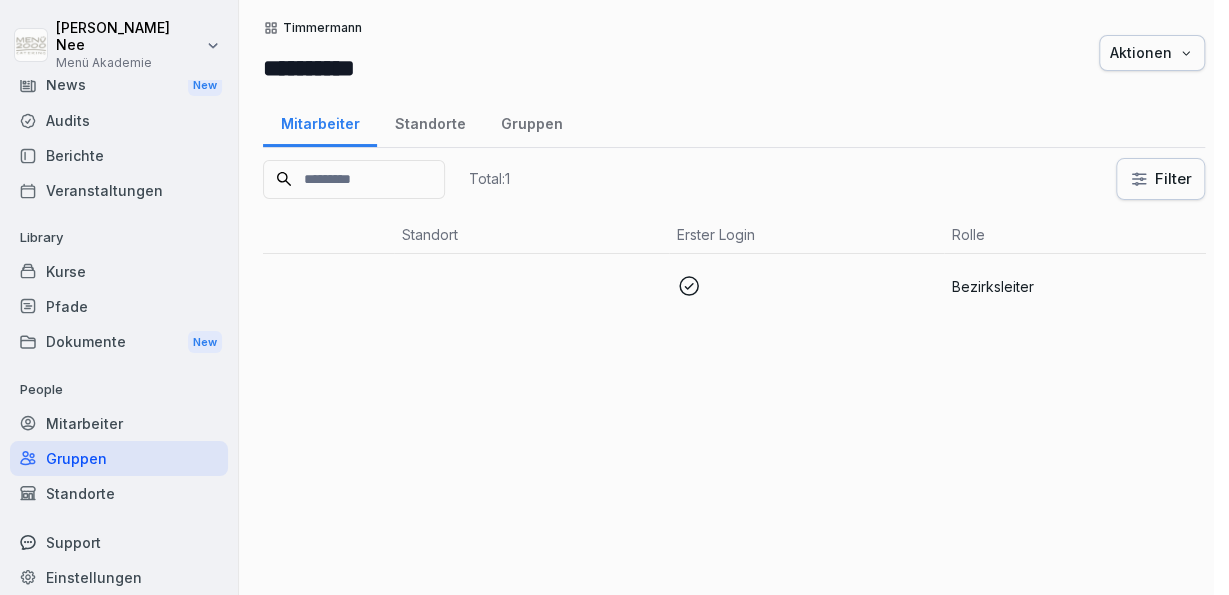 scroll, scrollTop: 48, scrollLeft: 0, axis: vertical 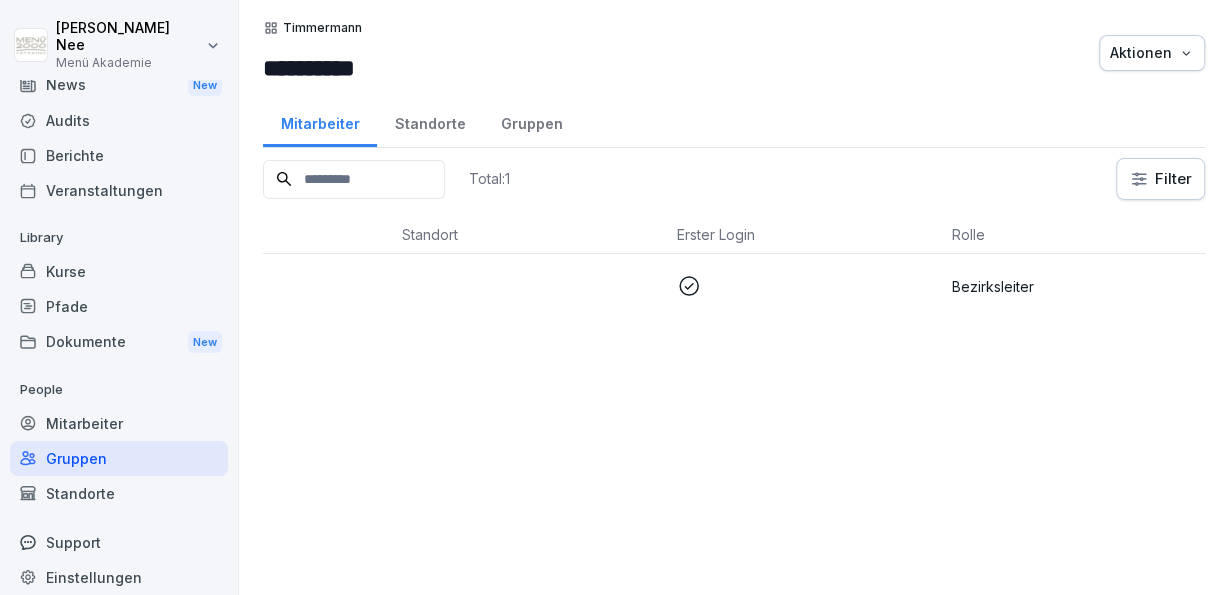 click on "Mitarbeiter" at bounding box center (119, 423) 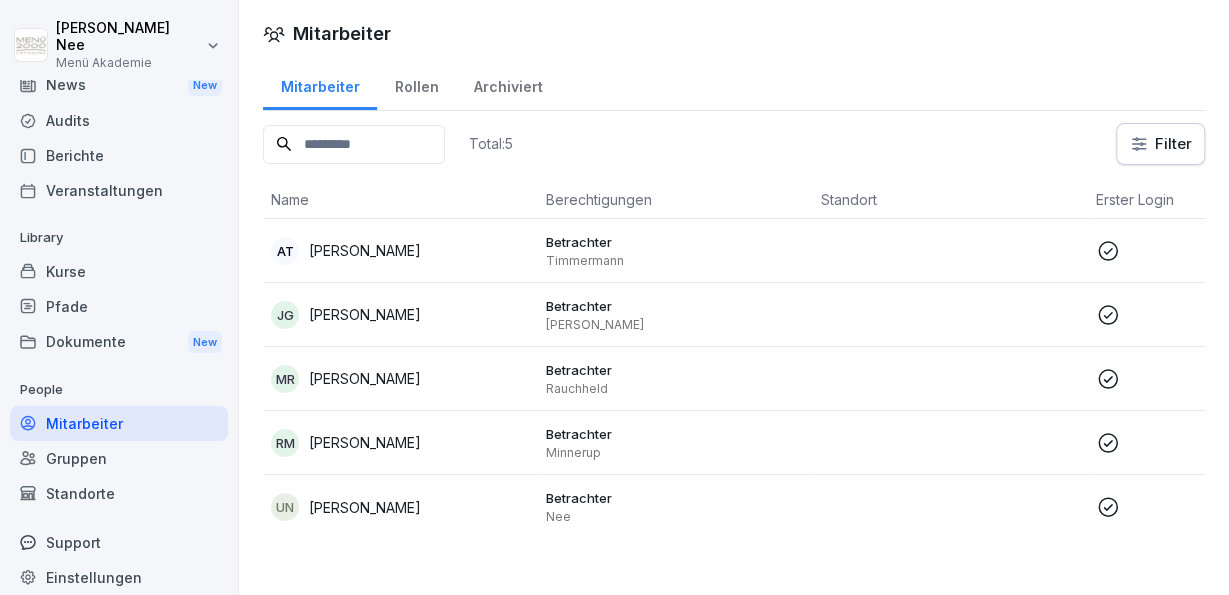 click 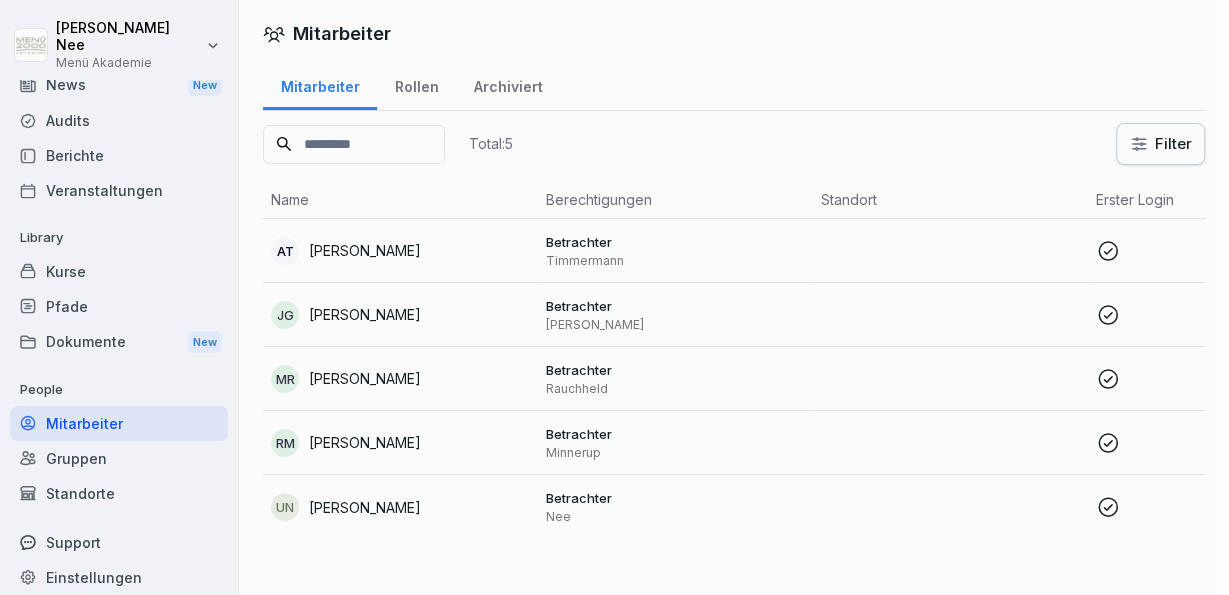 scroll, scrollTop: 48, scrollLeft: 0, axis: vertical 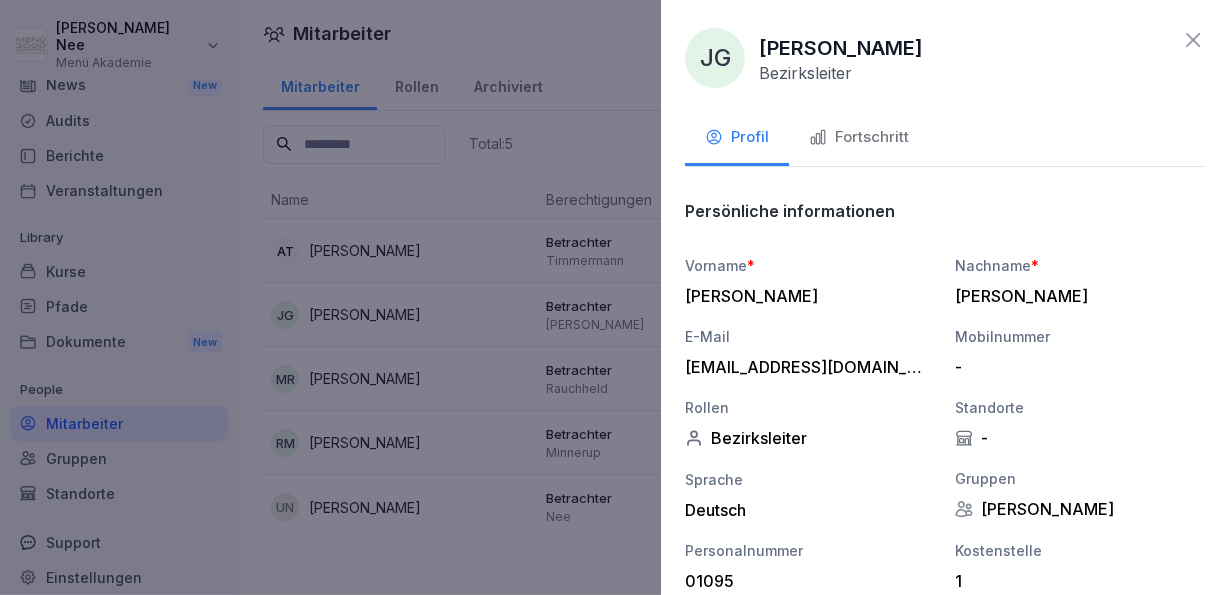 click 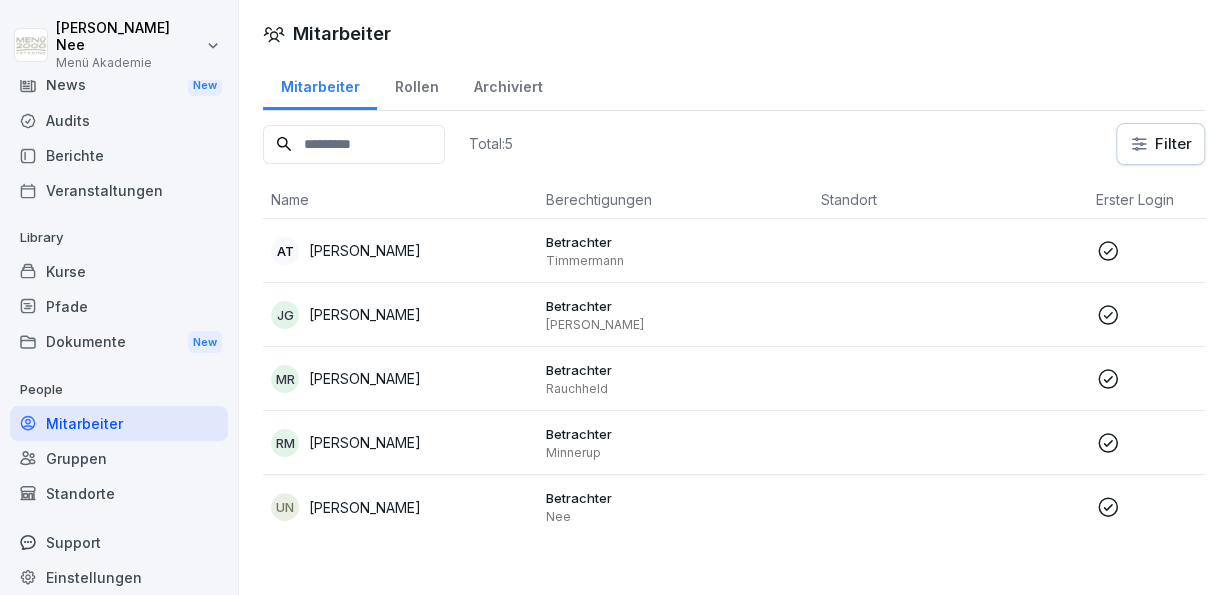 scroll, scrollTop: 48, scrollLeft: 0, axis: vertical 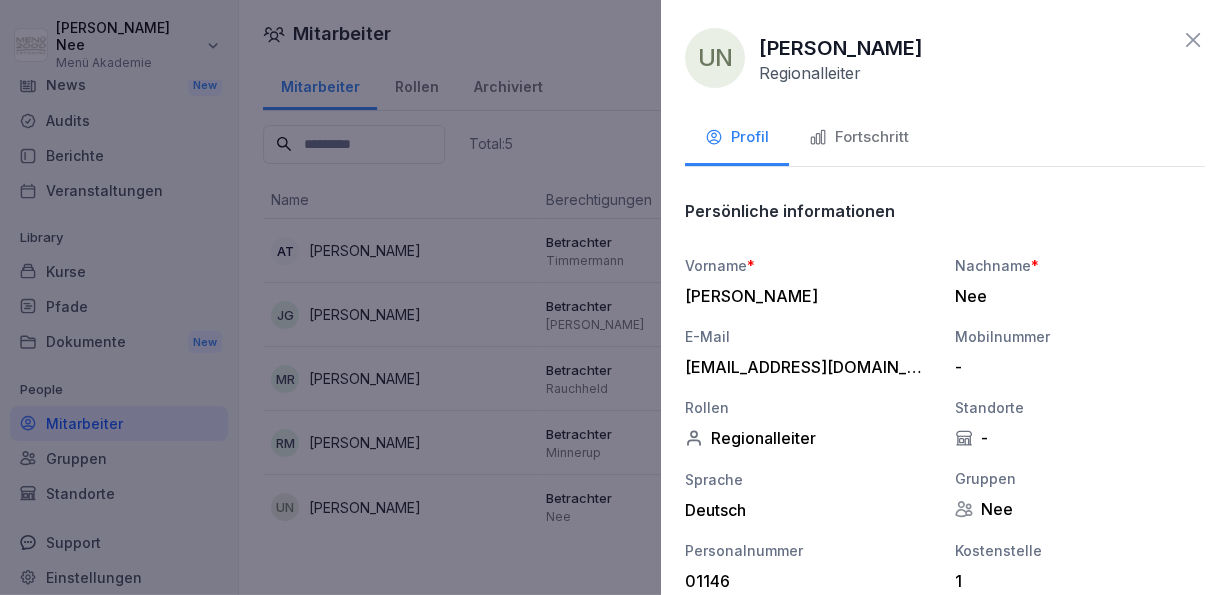 click 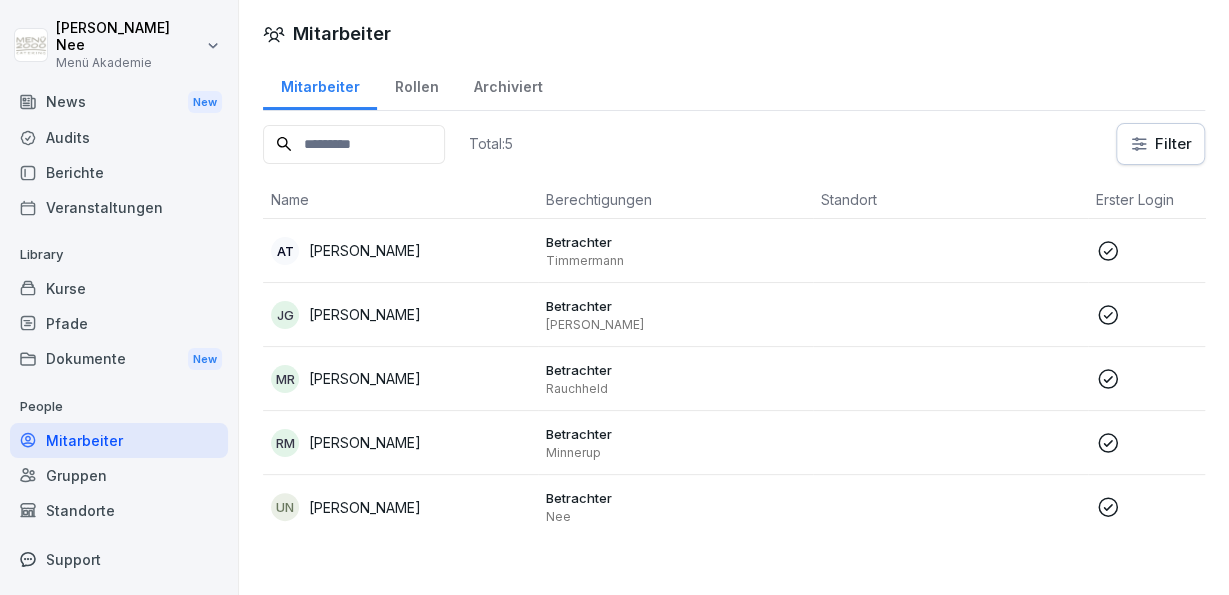 scroll, scrollTop: 0, scrollLeft: 0, axis: both 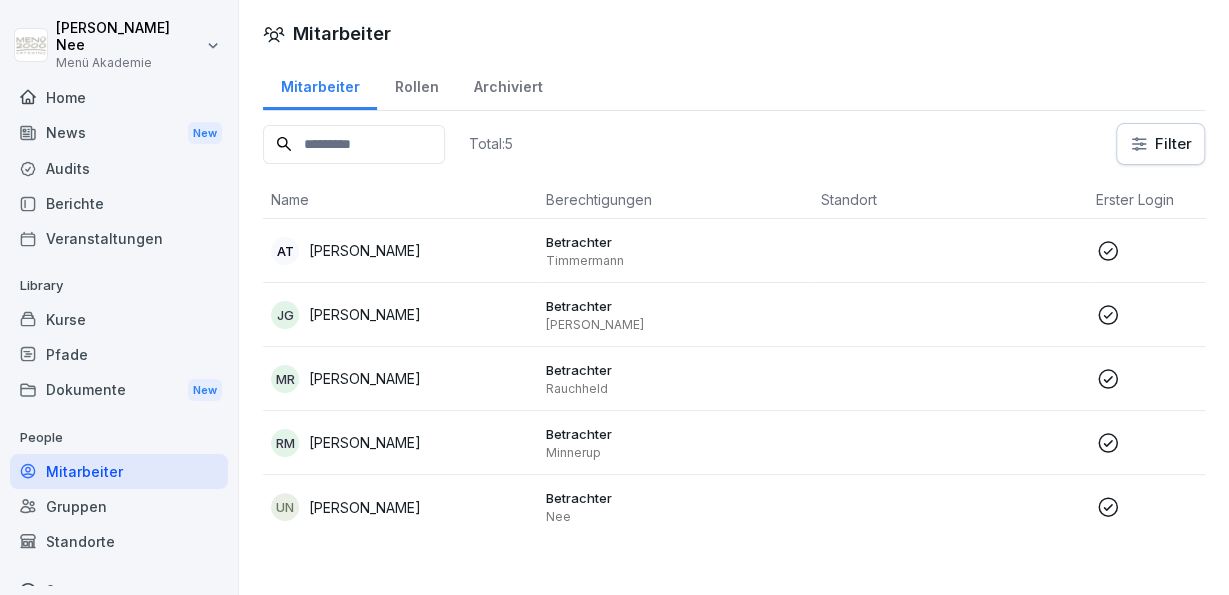click on "Dokumente New" at bounding box center (119, 390) 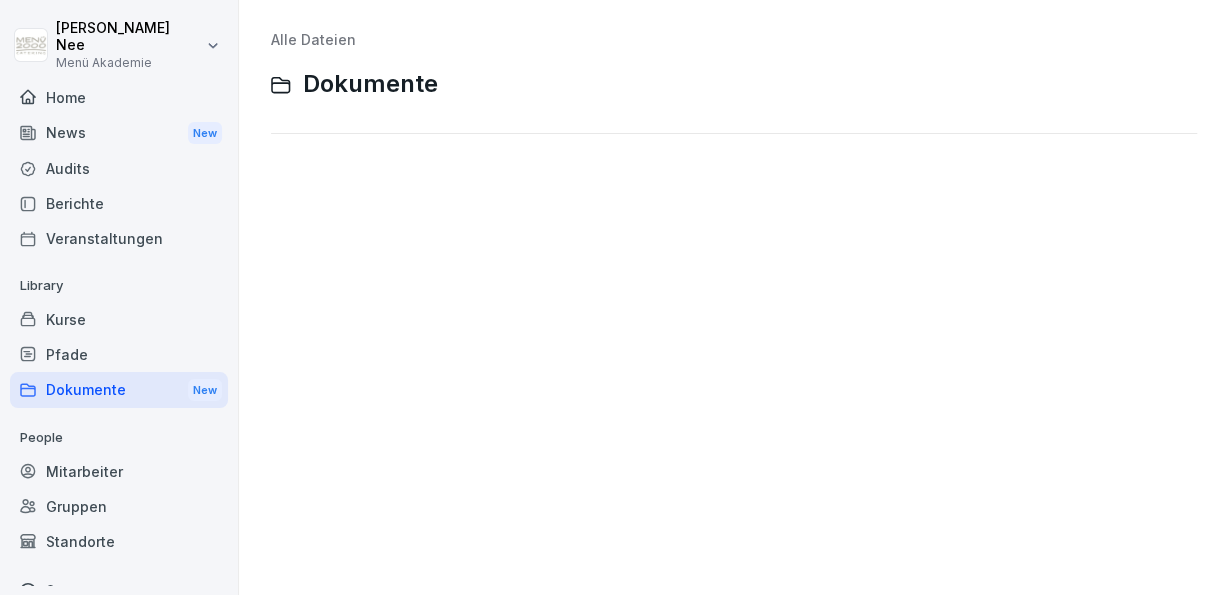 click on "Dokumente New" at bounding box center (119, 390) 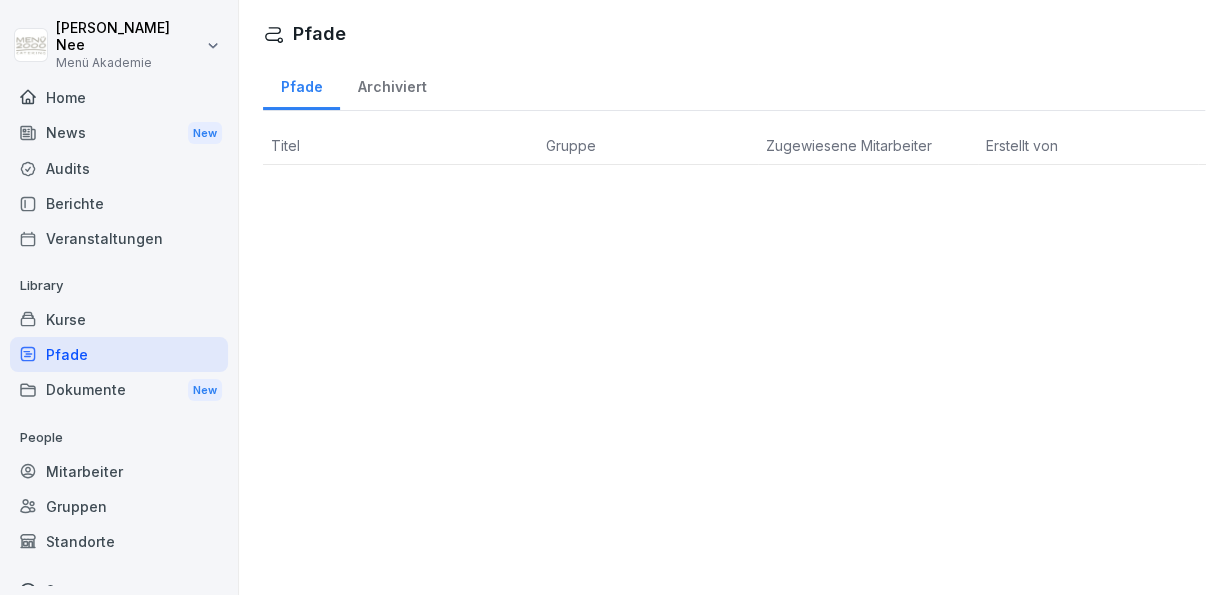 click on "Kurse" at bounding box center [119, 319] 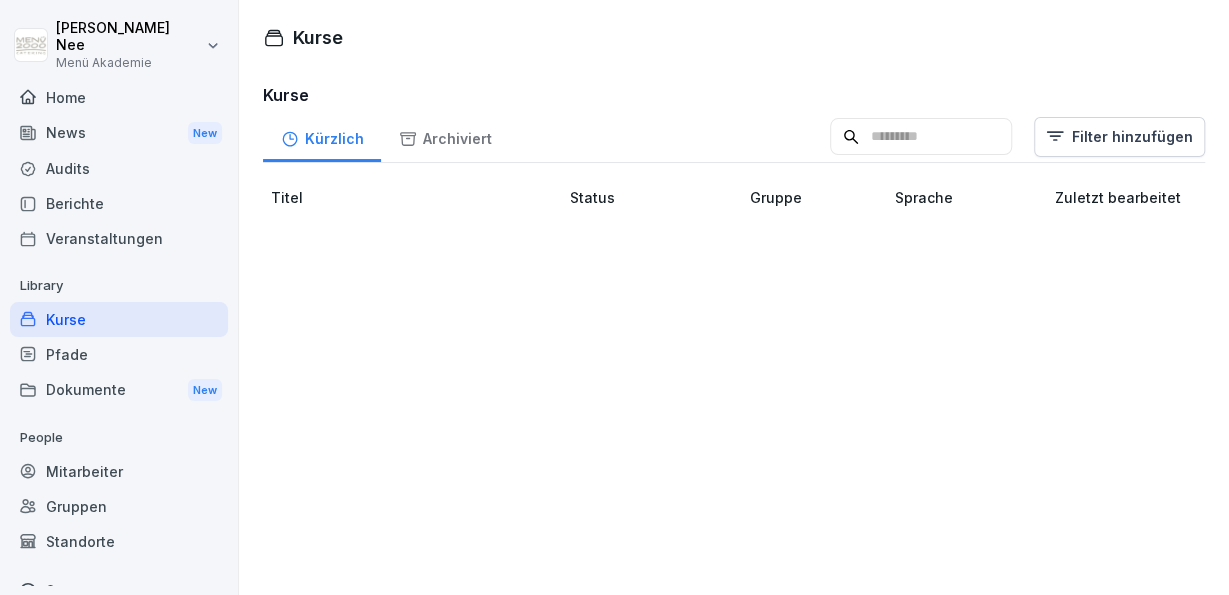 click on "Berichte" at bounding box center [119, 203] 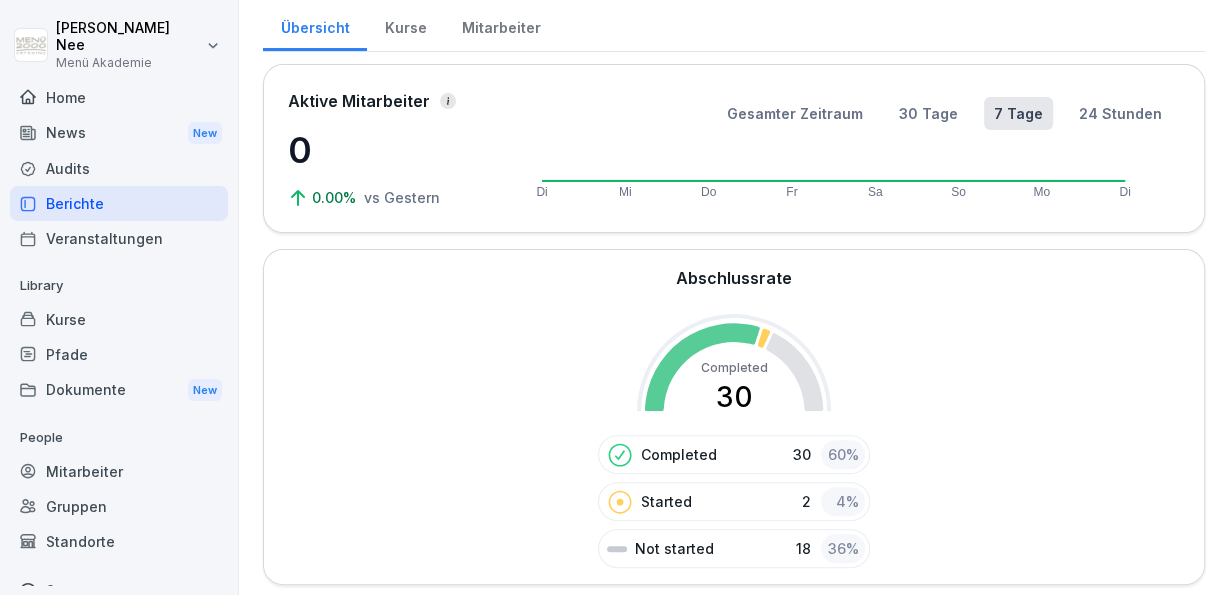 scroll, scrollTop: 0, scrollLeft: 0, axis: both 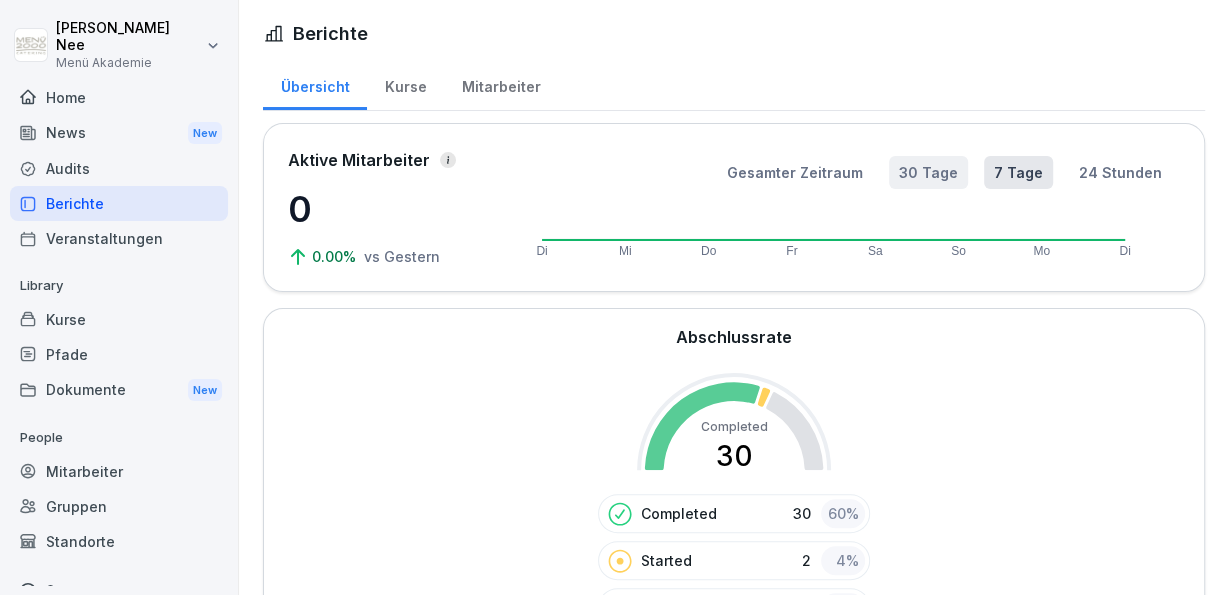 click on "30 Tage" at bounding box center (928, 172) 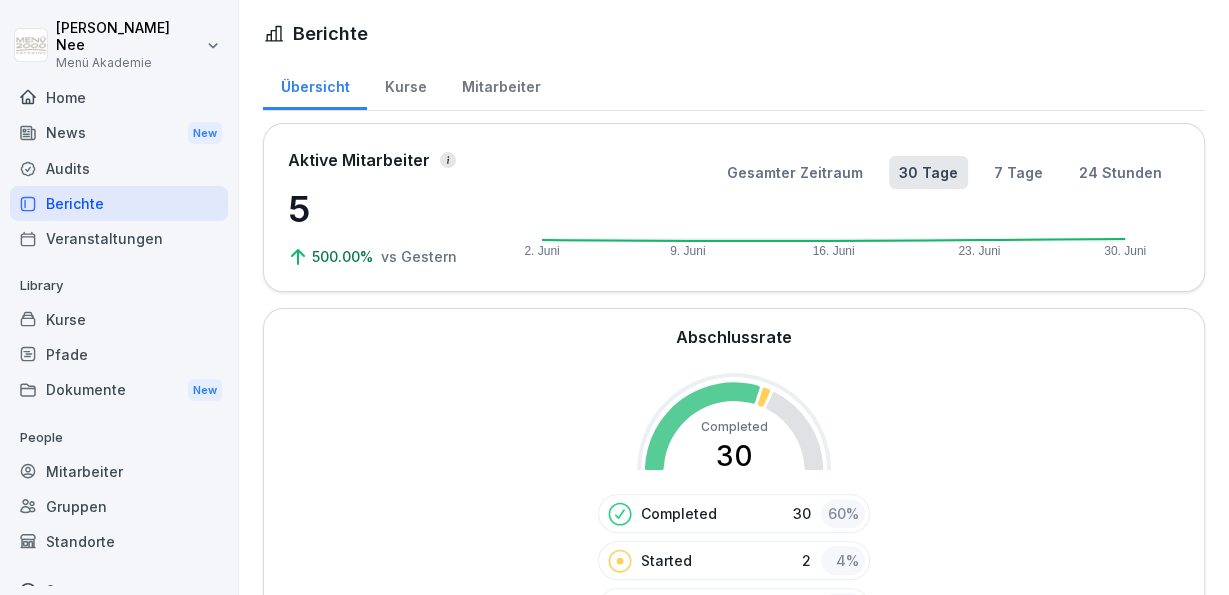 click on "News New" at bounding box center [119, 133] 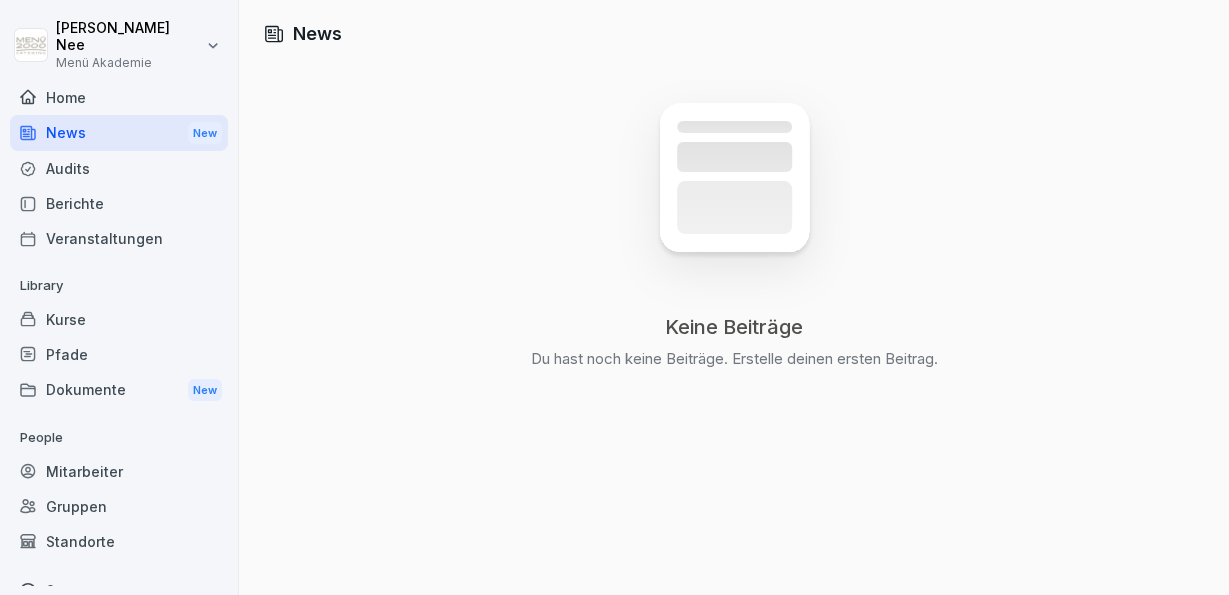 click on "Home" at bounding box center [119, 97] 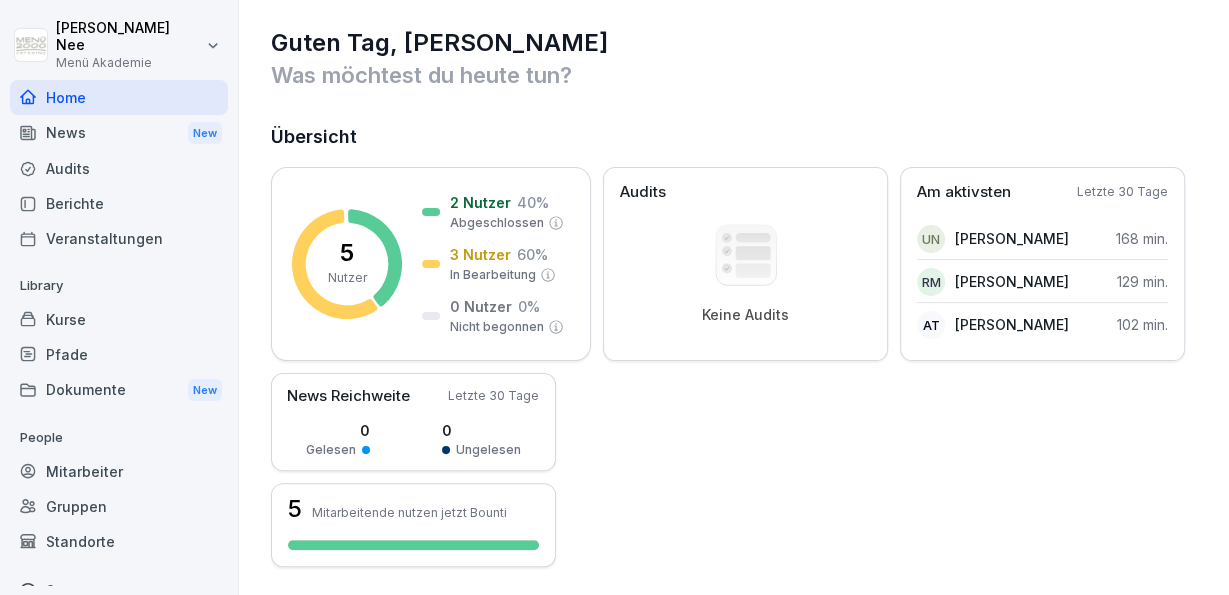 scroll, scrollTop: 0, scrollLeft: 0, axis: both 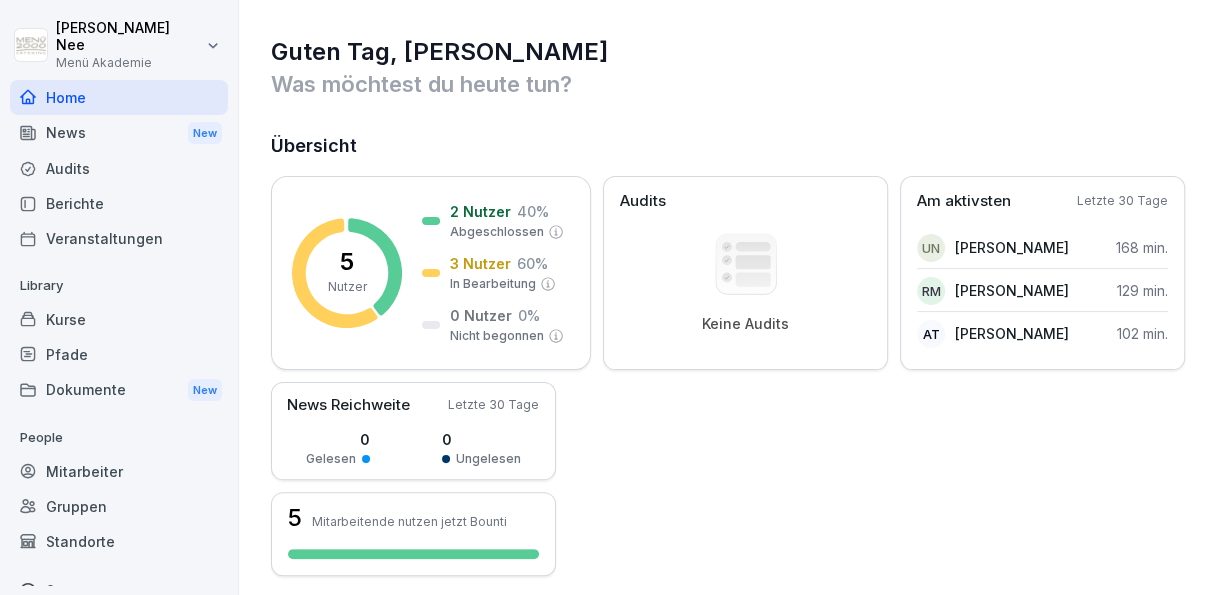 click on "News New" at bounding box center [119, 133] 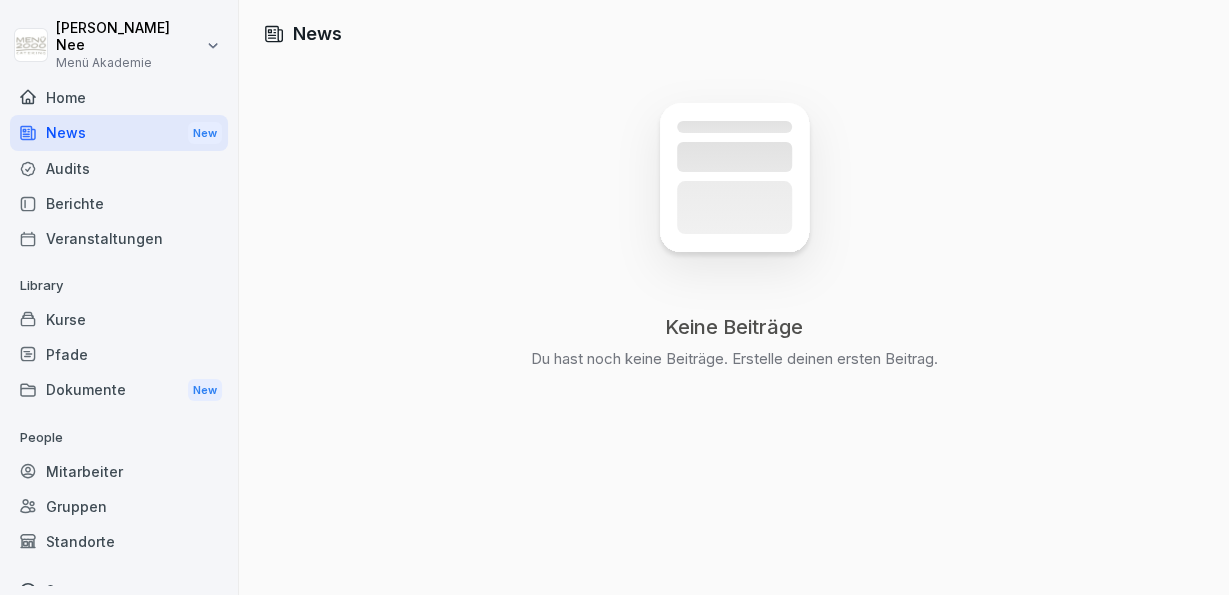 click on "Audits" at bounding box center [119, 168] 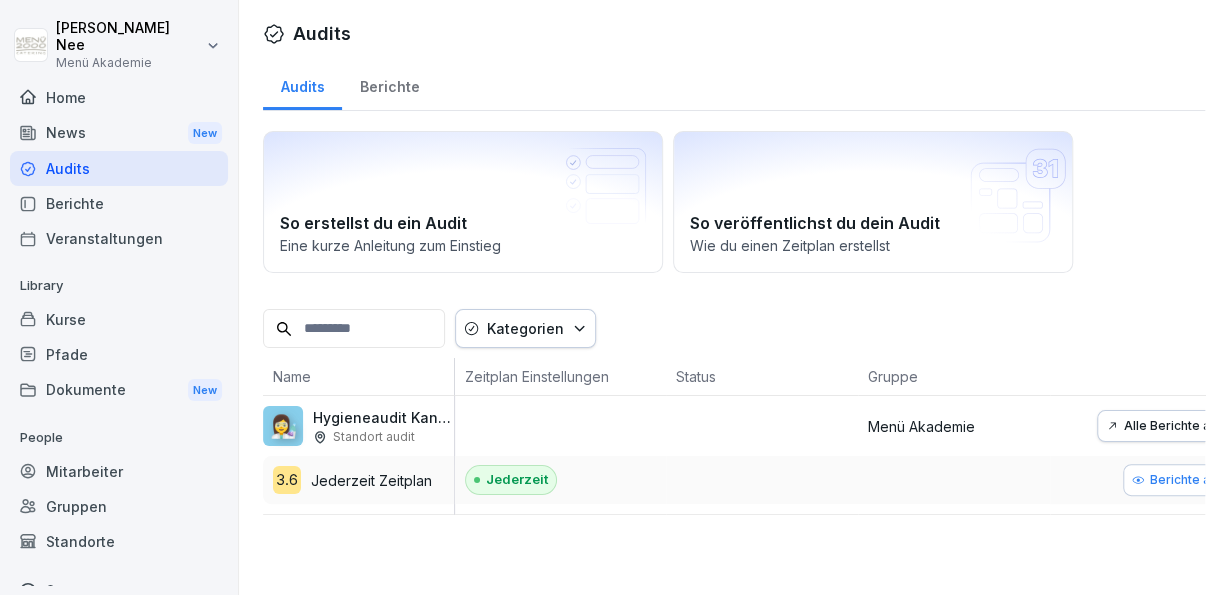 click on "Veranstaltungen" at bounding box center [119, 238] 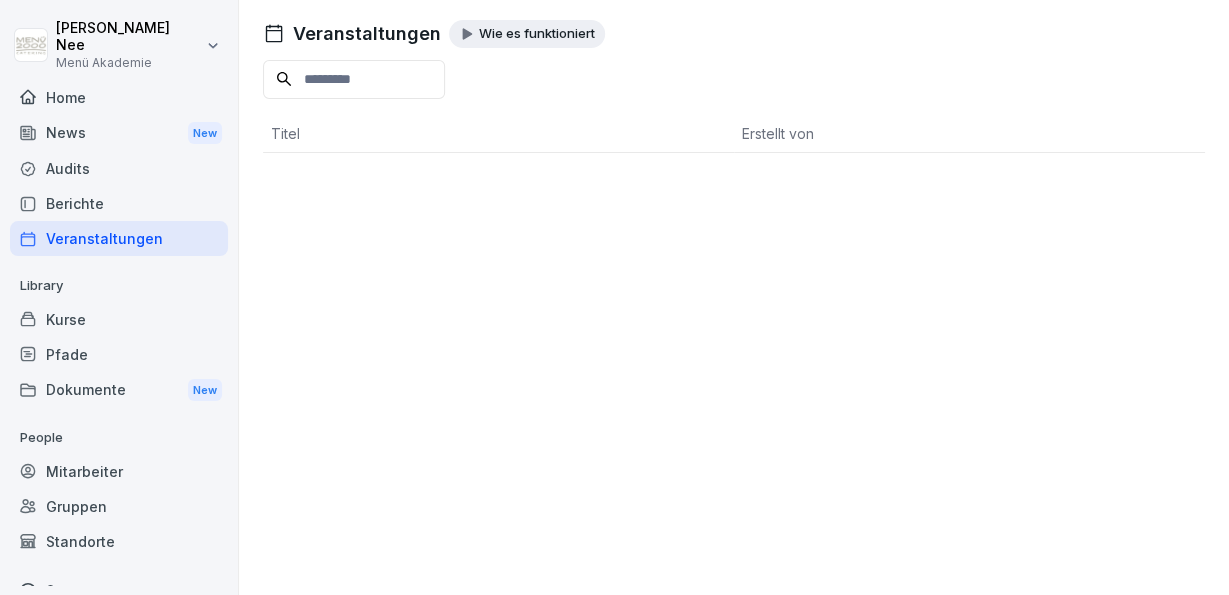 click on "Berichte" at bounding box center [119, 203] 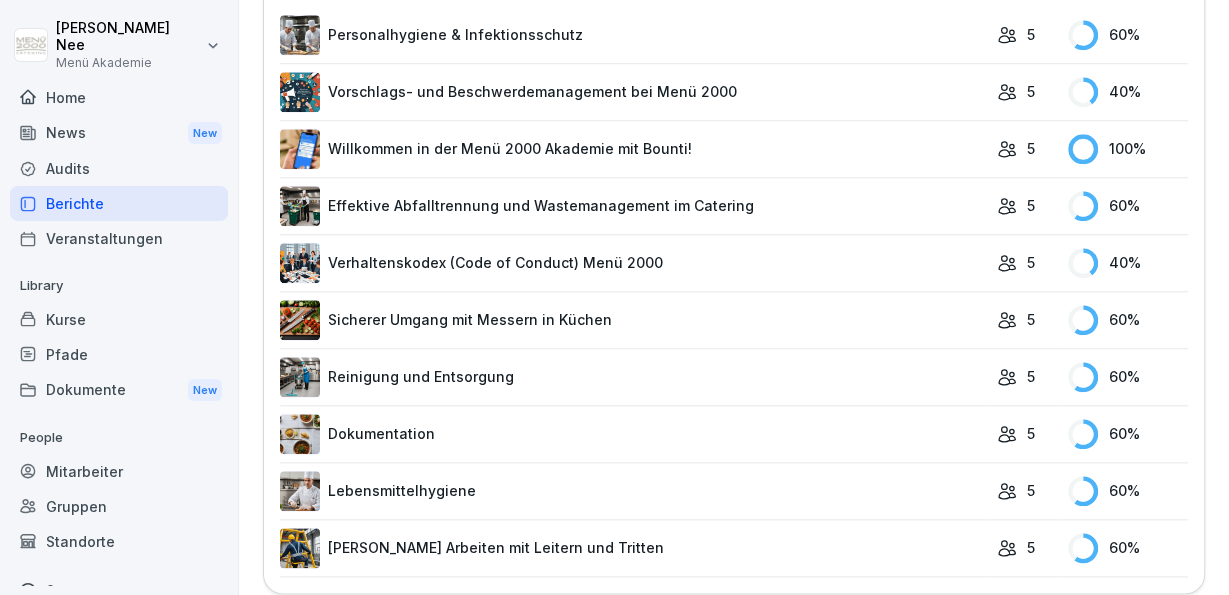 scroll, scrollTop: 861, scrollLeft: 0, axis: vertical 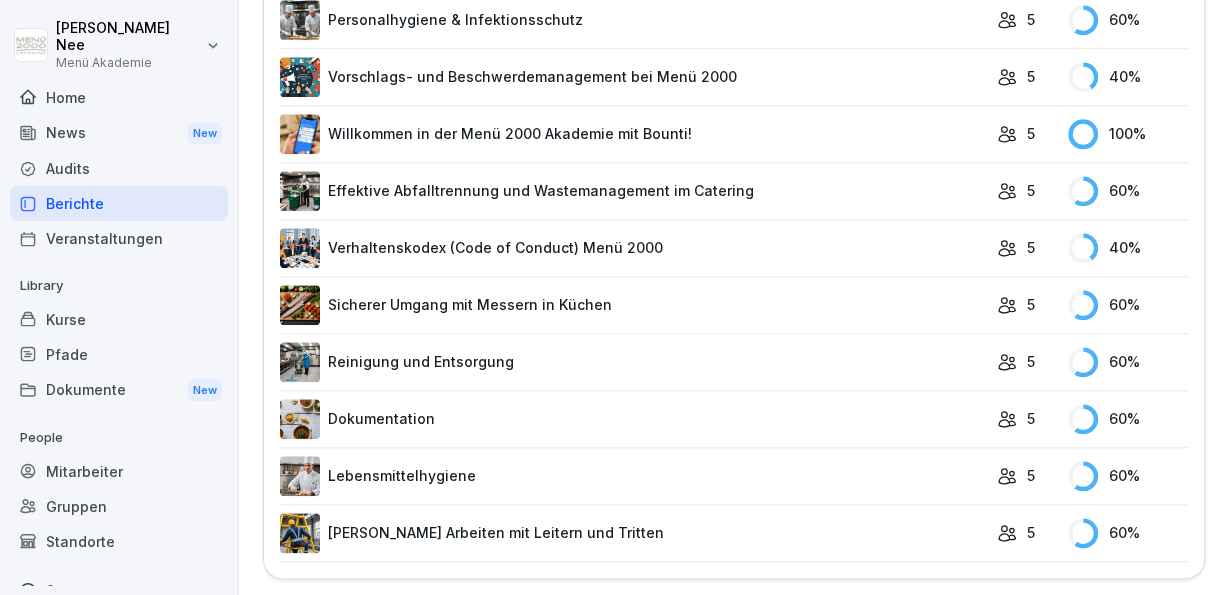 click on "Verhaltenskodex (Code of Conduct) Menü 2000" at bounding box center (633, 248) 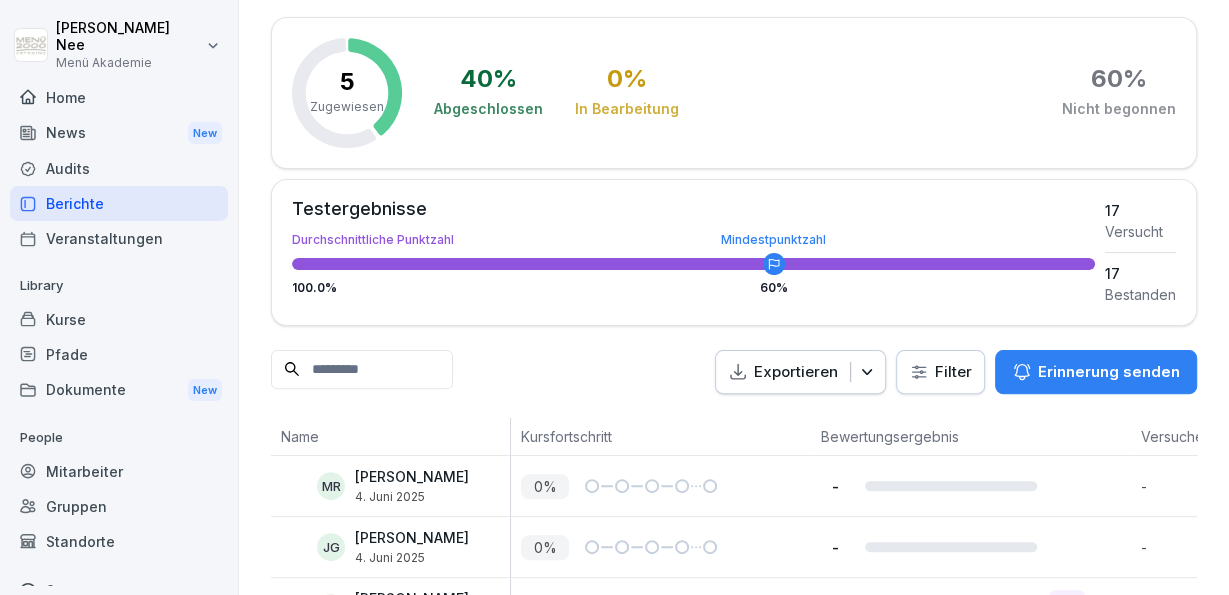 scroll, scrollTop: 299, scrollLeft: 0, axis: vertical 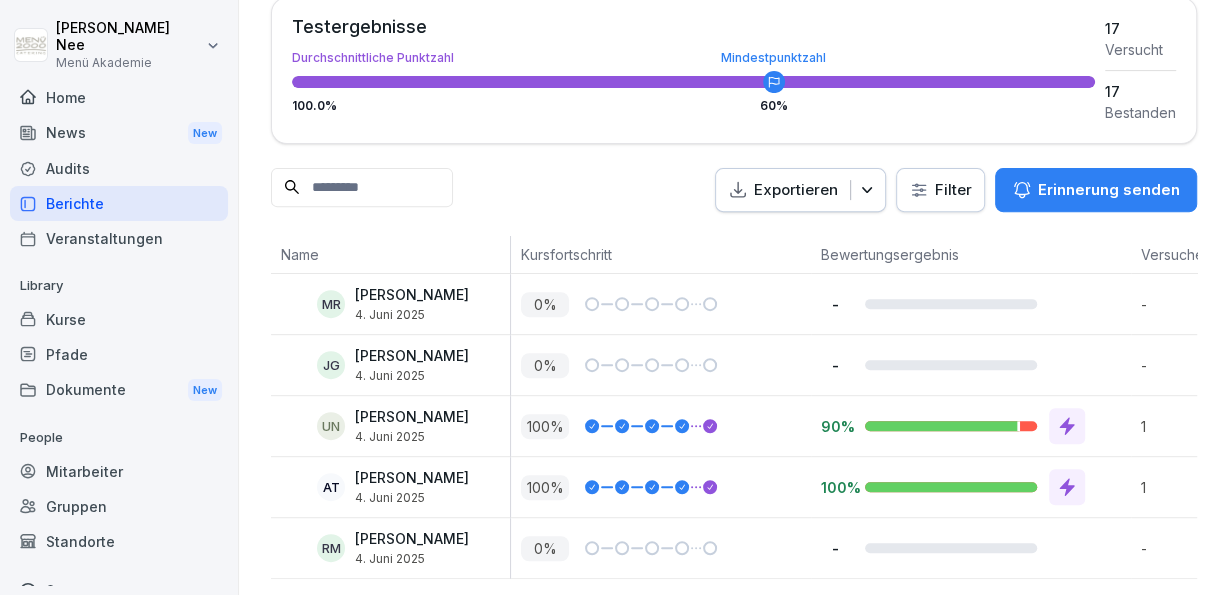click 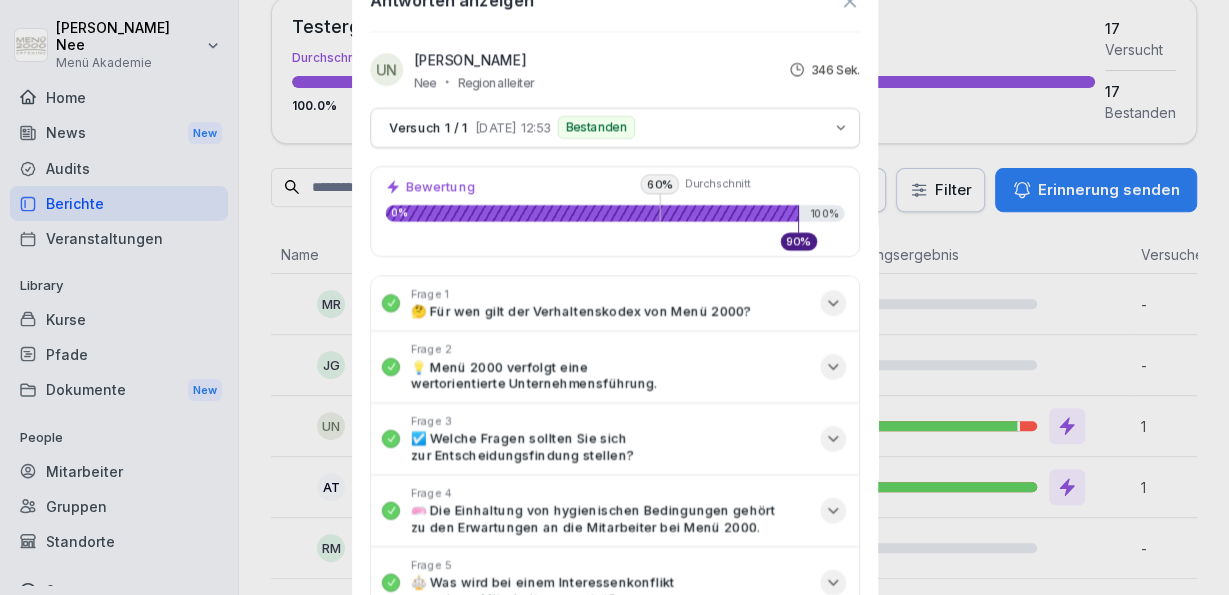scroll, scrollTop: 299, scrollLeft: 0, axis: vertical 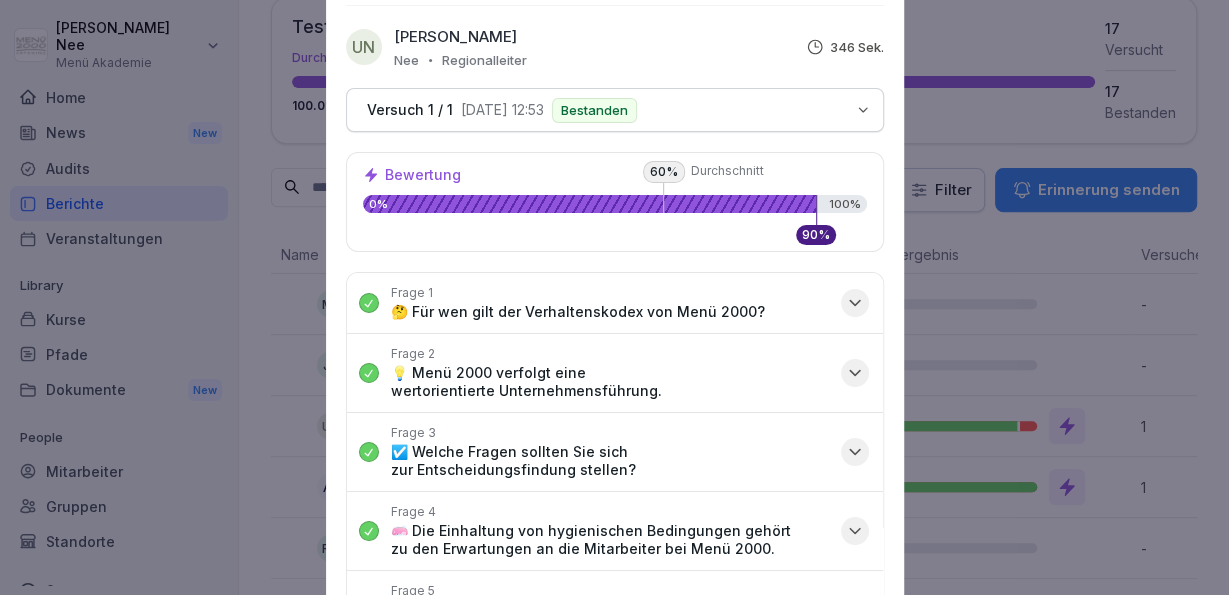 click 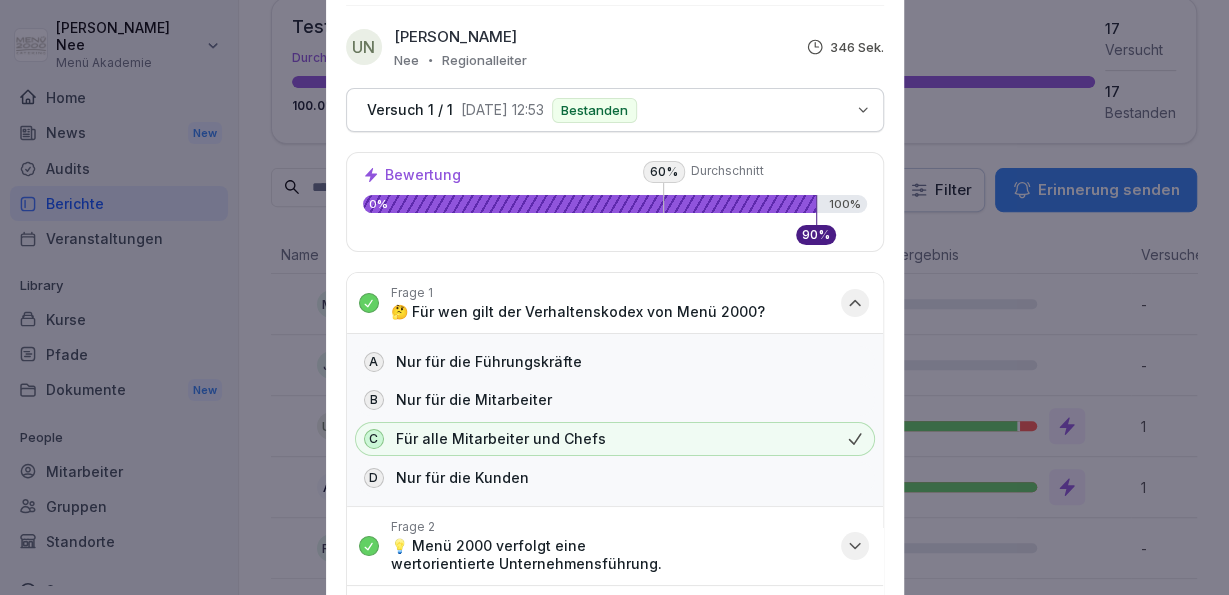click 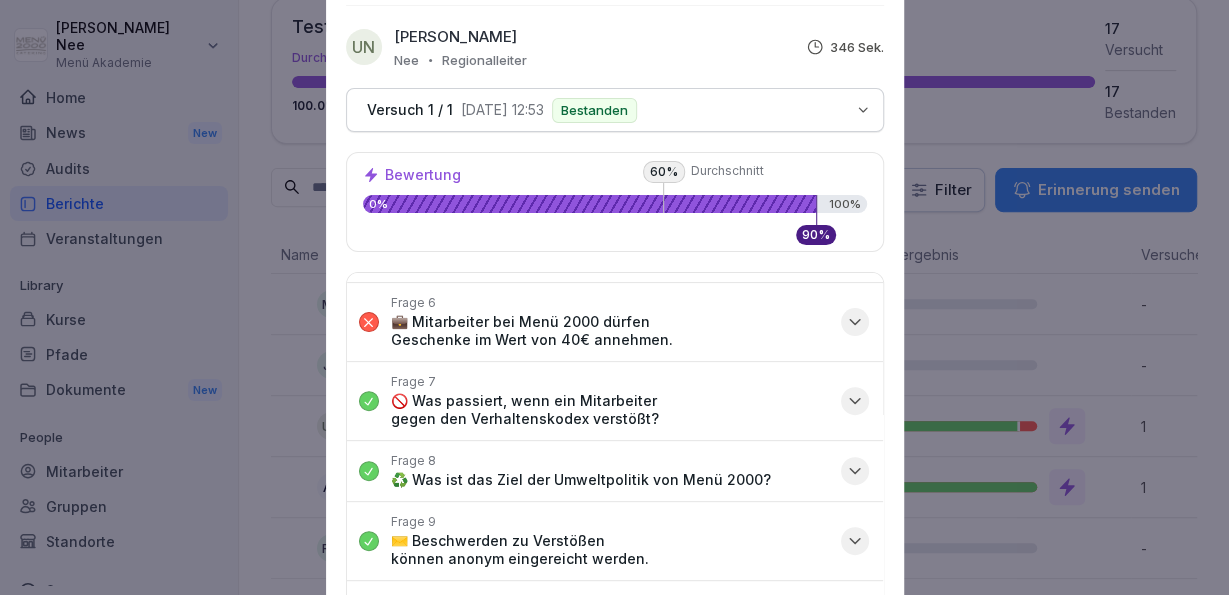 scroll, scrollTop: 251, scrollLeft: 0, axis: vertical 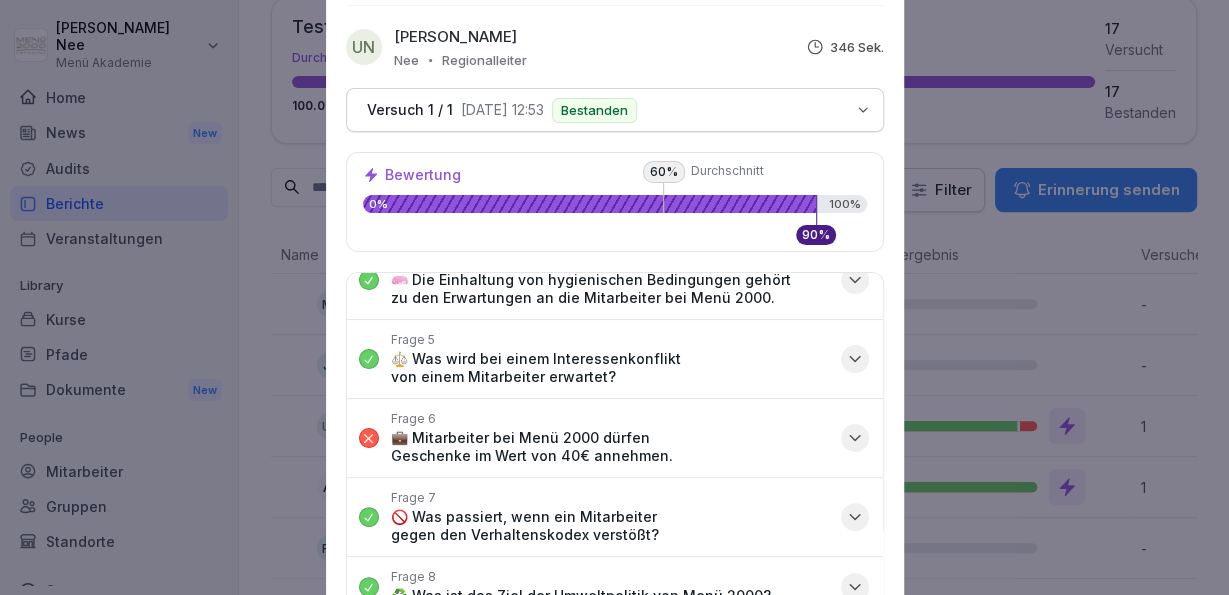 click on "💼 Mitarbeiter bei Menü 2000 dürfen Geschenke im Wert von 40€ annehmen." at bounding box center [610, 447] 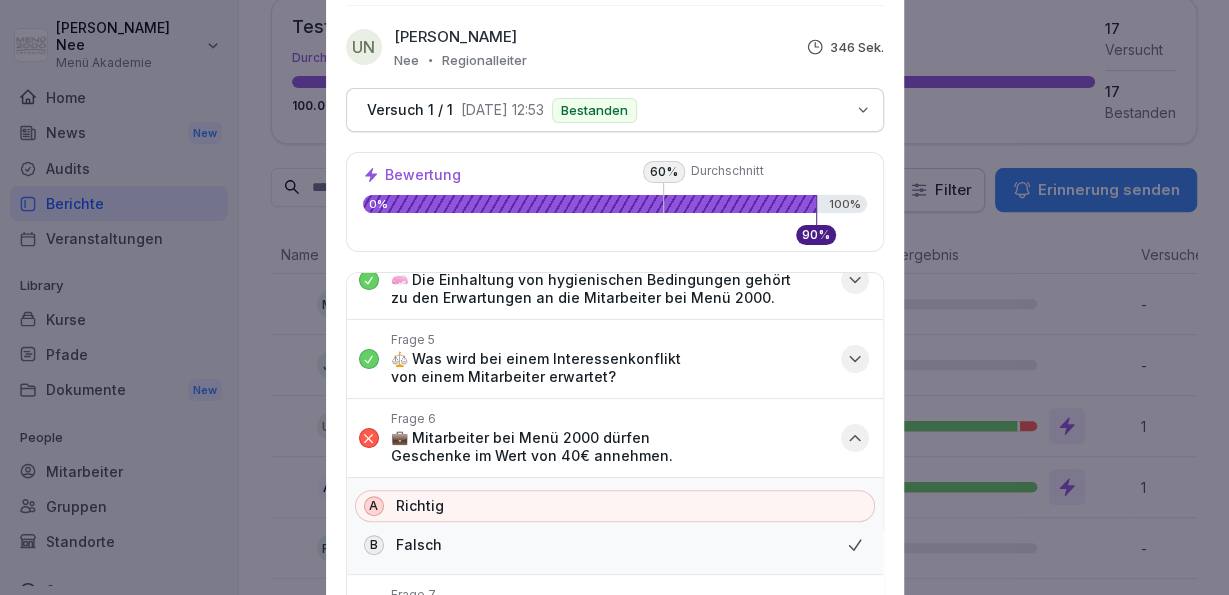 click on "B" at bounding box center [374, 545] 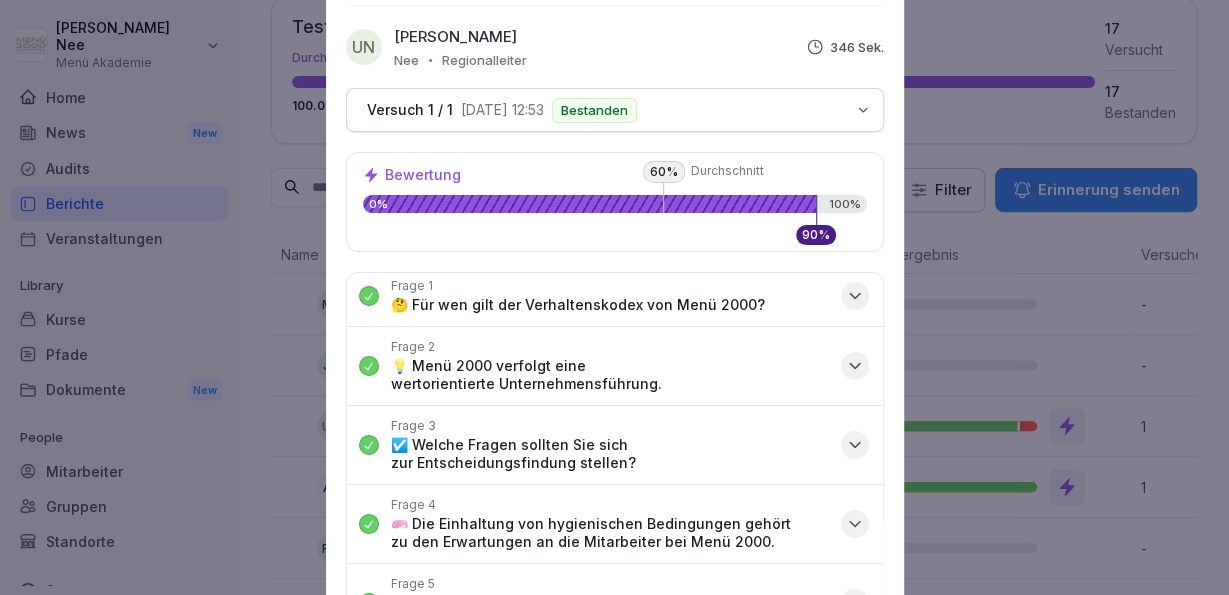 scroll, scrollTop: 0, scrollLeft: 0, axis: both 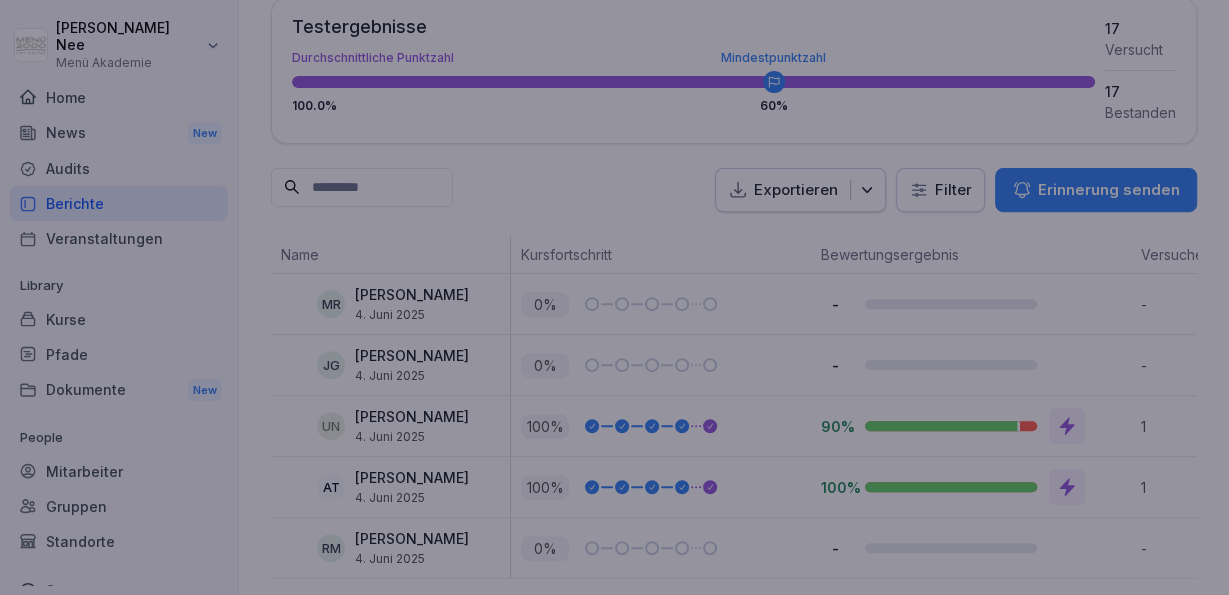 click at bounding box center [614, 297] 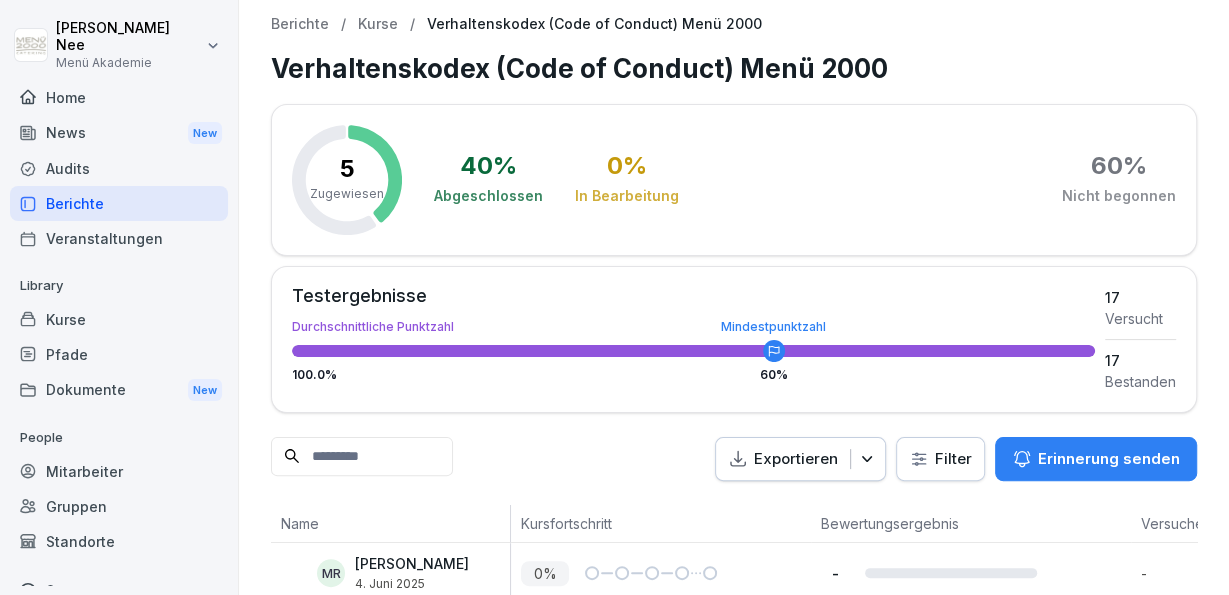 scroll, scrollTop: 299, scrollLeft: 0, axis: vertical 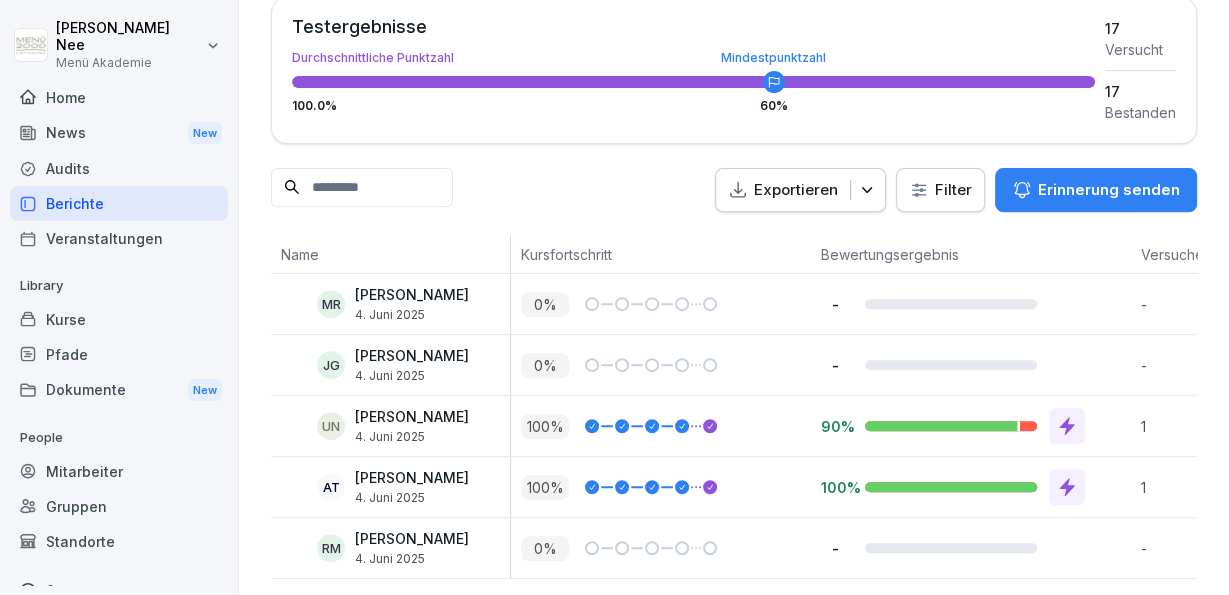 click on "Mitarbeiter" at bounding box center [119, 471] 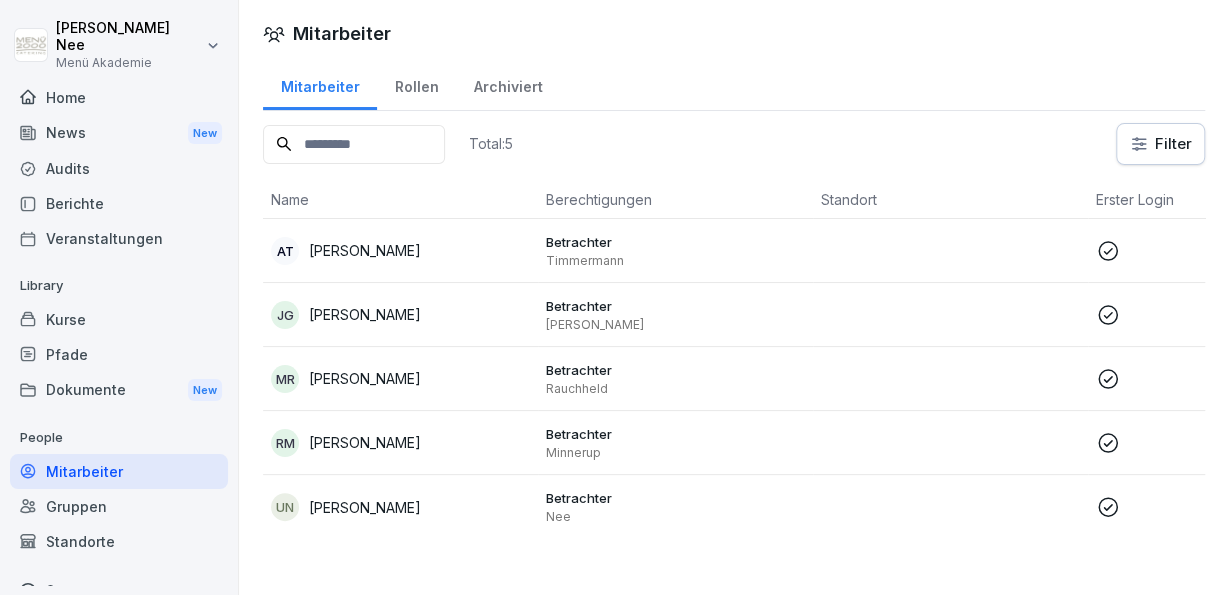 scroll, scrollTop: 0, scrollLeft: 0, axis: both 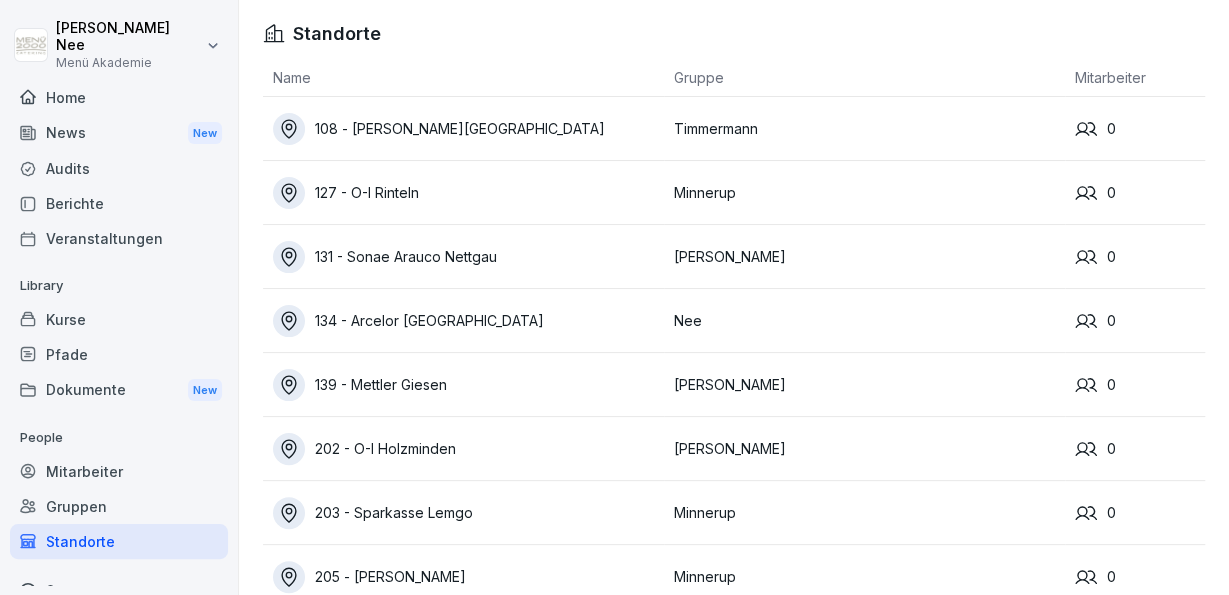 click on "Minnerup" at bounding box center (864, 193) 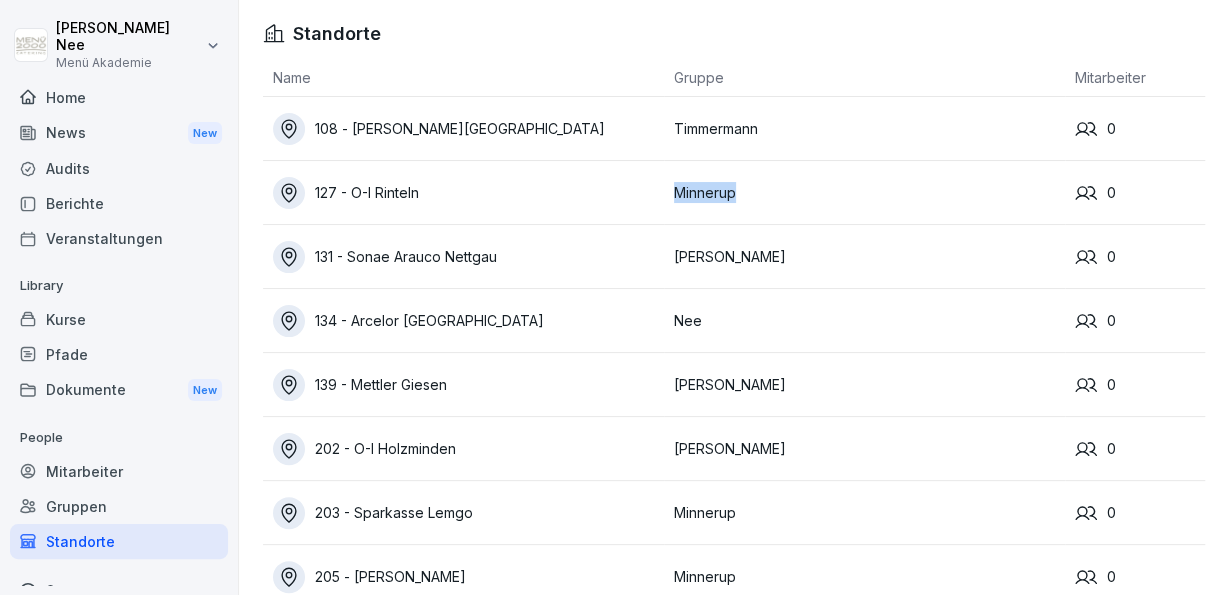 click on "Minnerup" at bounding box center (864, 193) 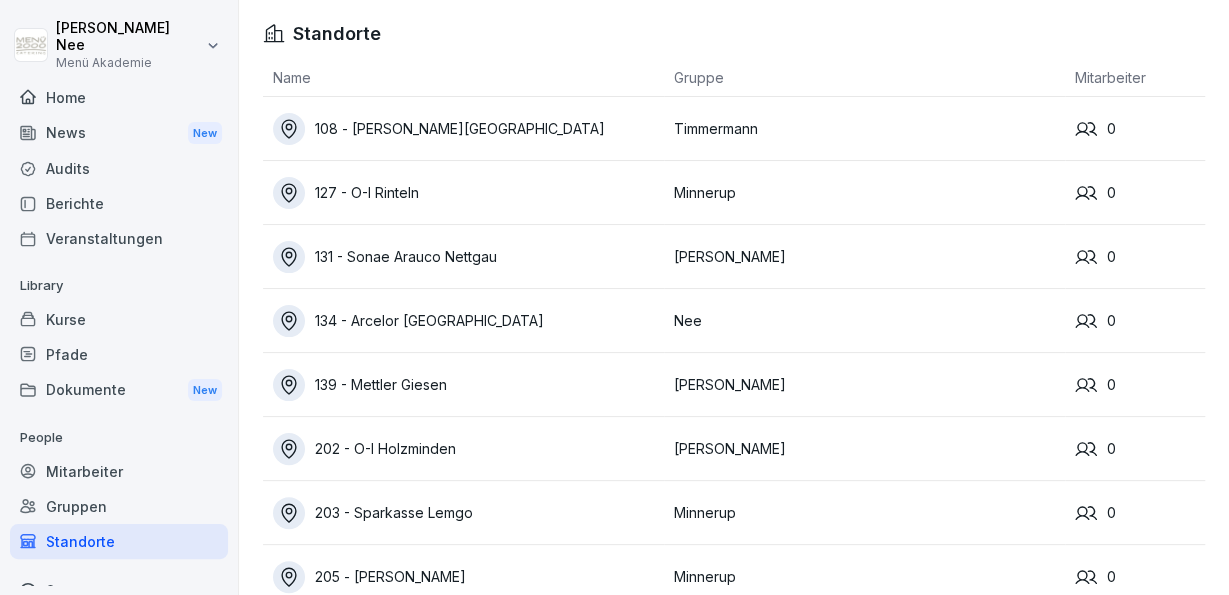 click on "Minnerup" at bounding box center (864, 193) 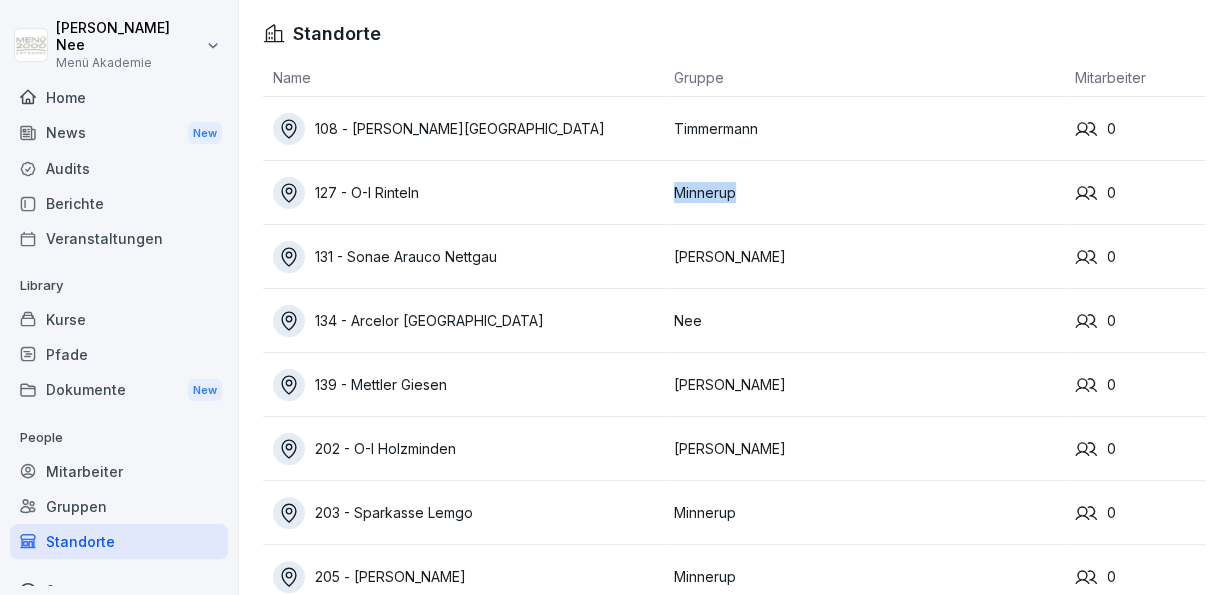 drag, startPoint x: 683, startPoint y: 191, endPoint x: 613, endPoint y: 188, distance: 70.064255 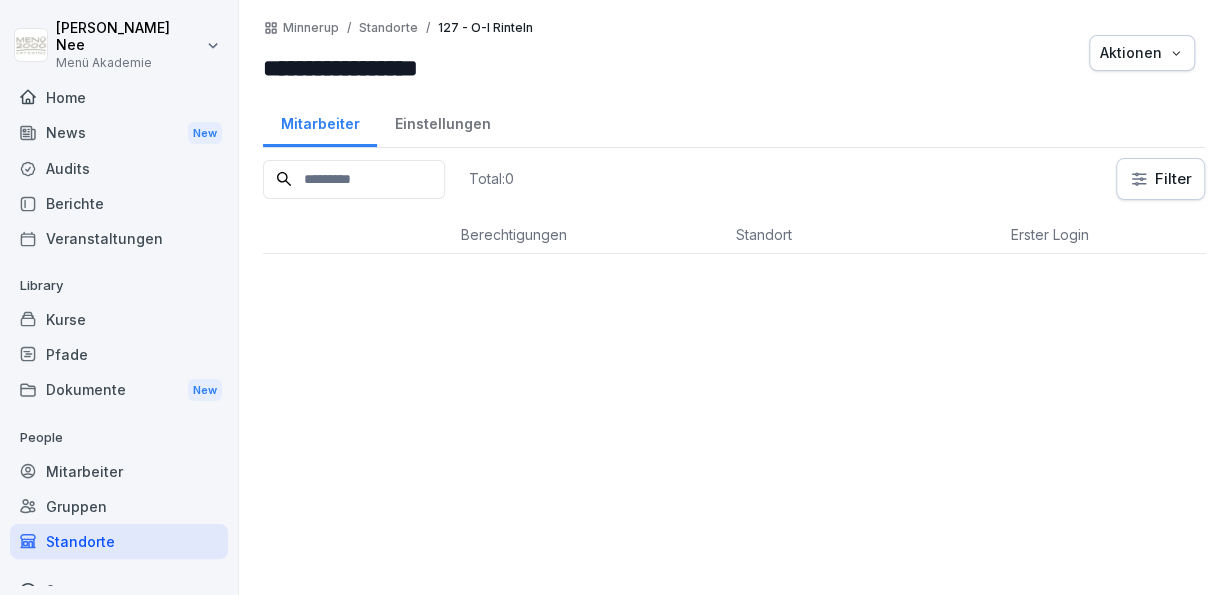 scroll, scrollTop: 0, scrollLeft: 0, axis: both 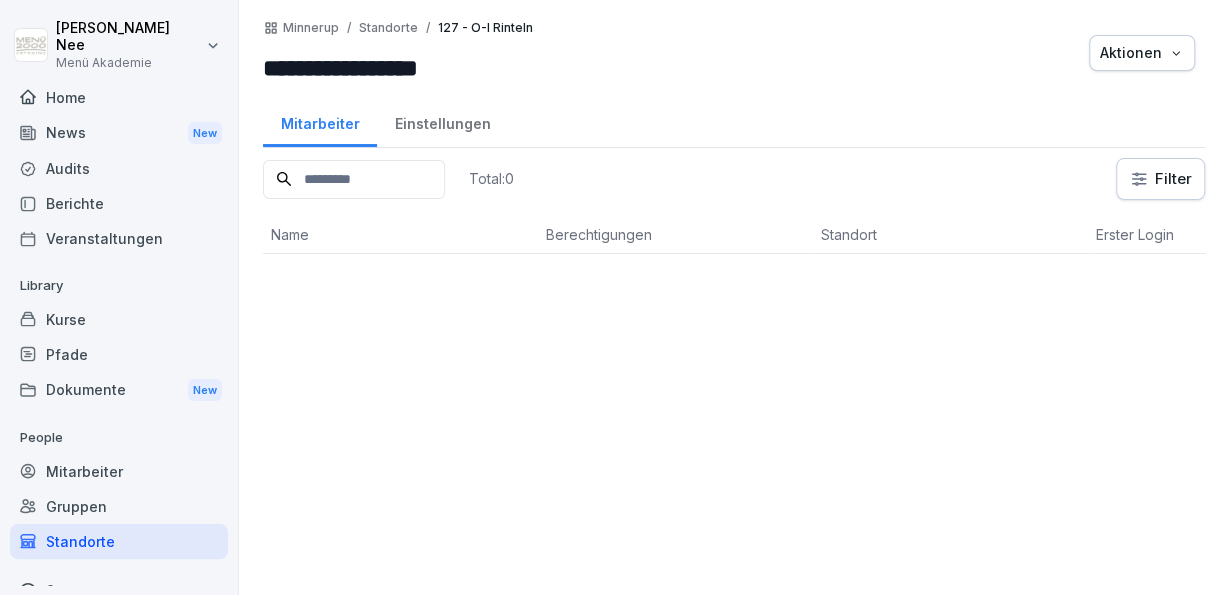 click on "Mitarbeiter" at bounding box center [320, 121] 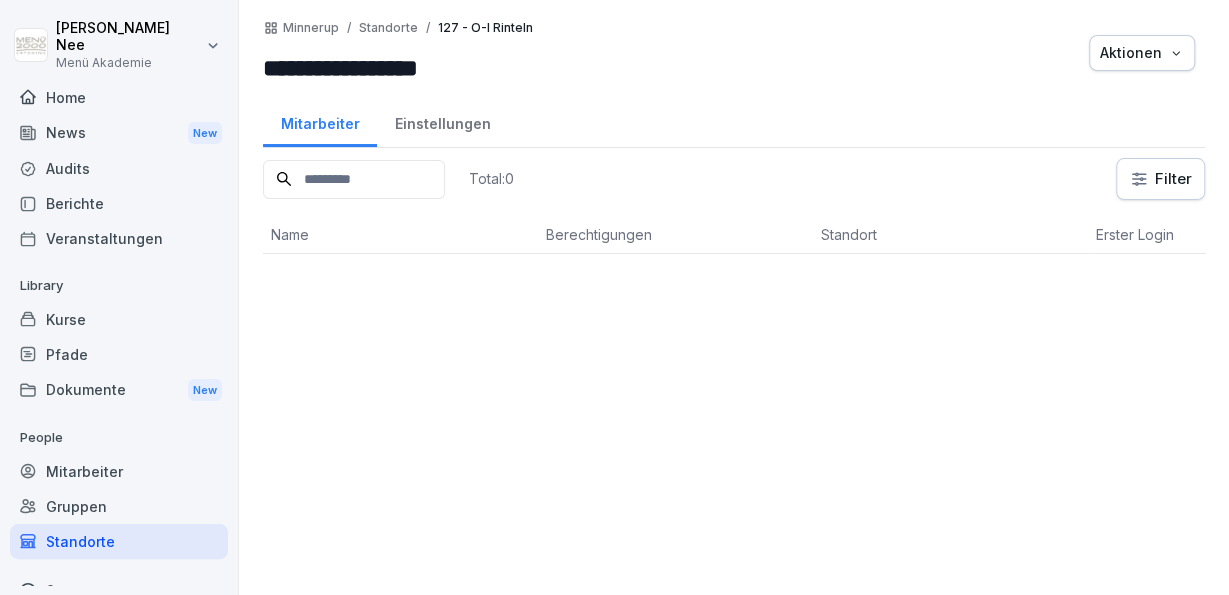 click on "Mitarbeiter" at bounding box center [320, 121] 